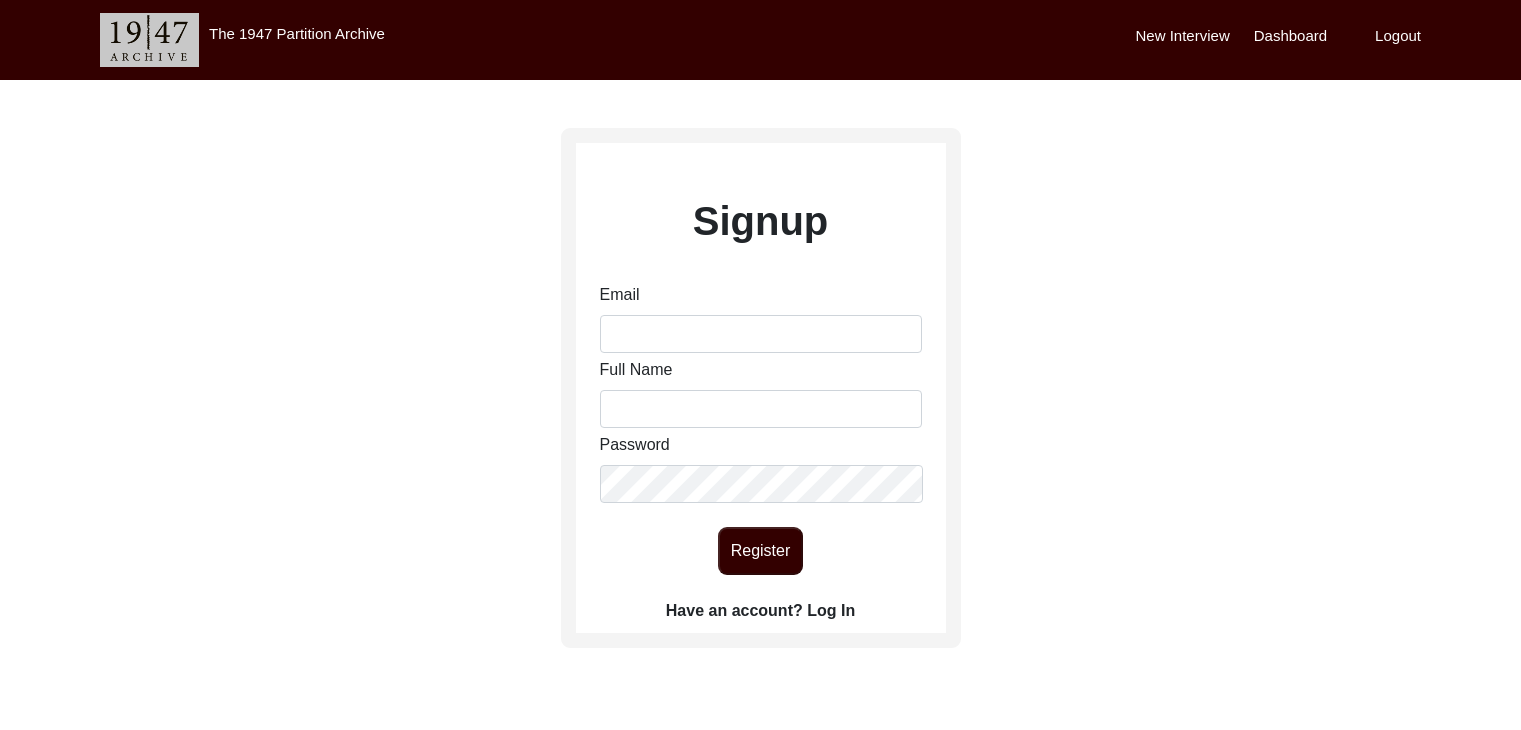 scroll, scrollTop: 0, scrollLeft: 0, axis: both 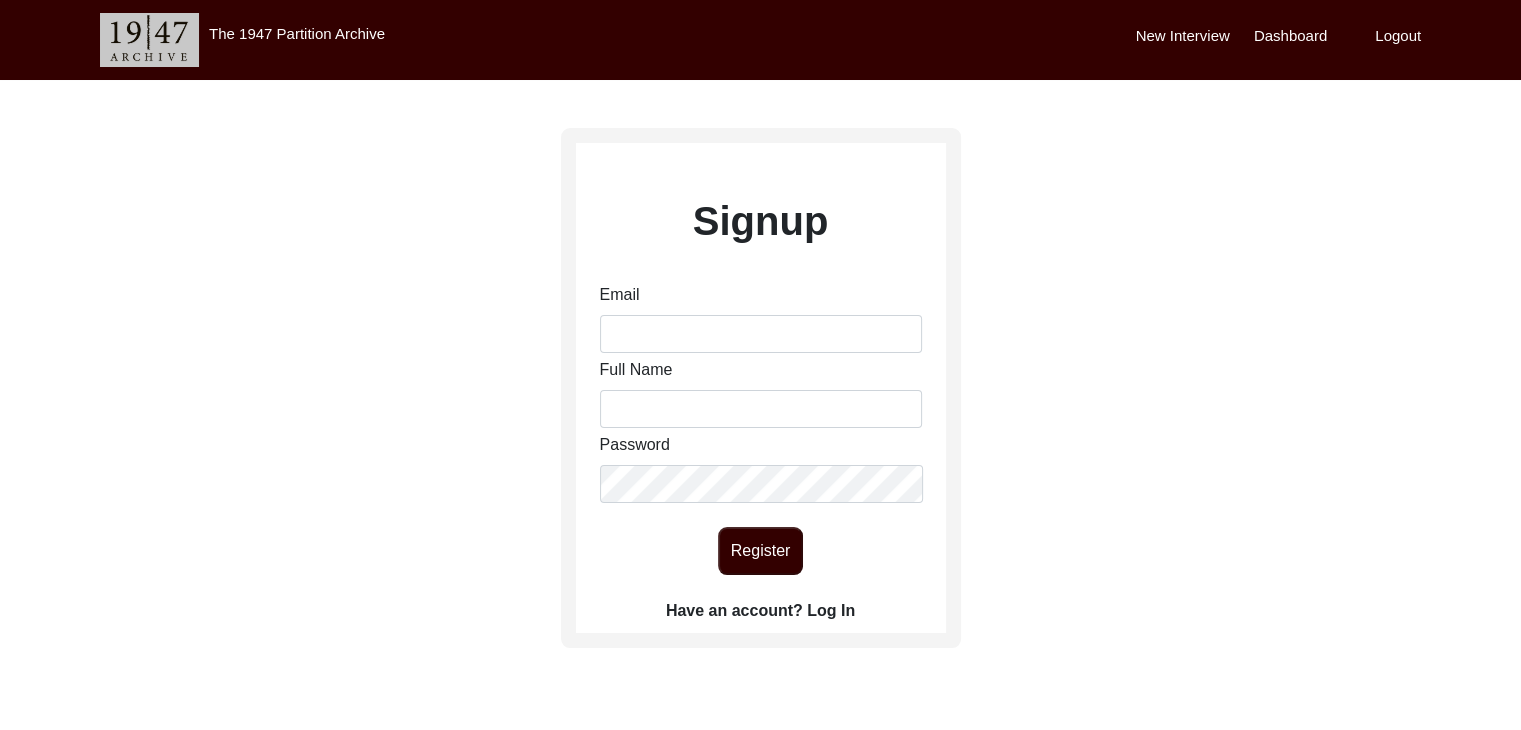 click on "Have an account? Log In" 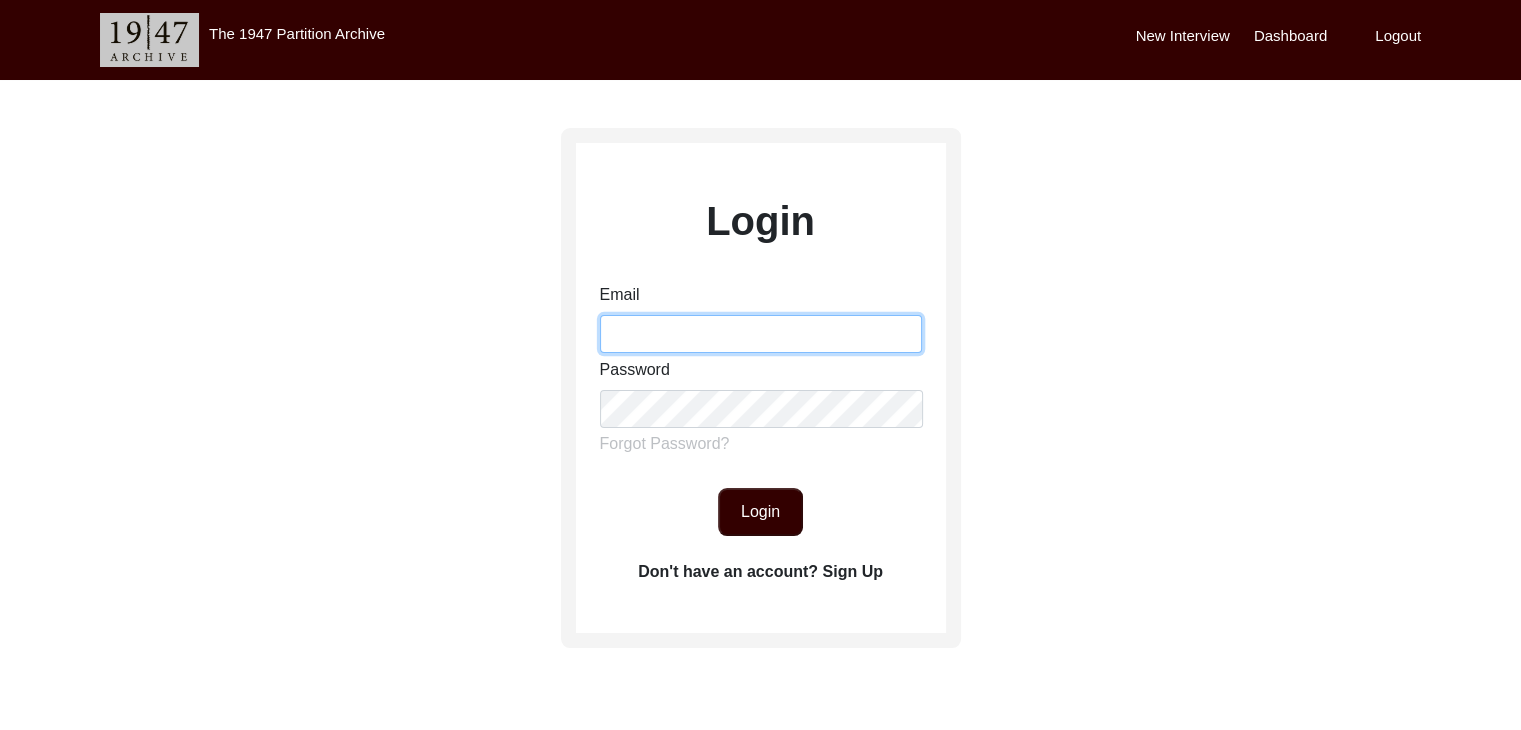 click on "Email" at bounding box center [761, 334] 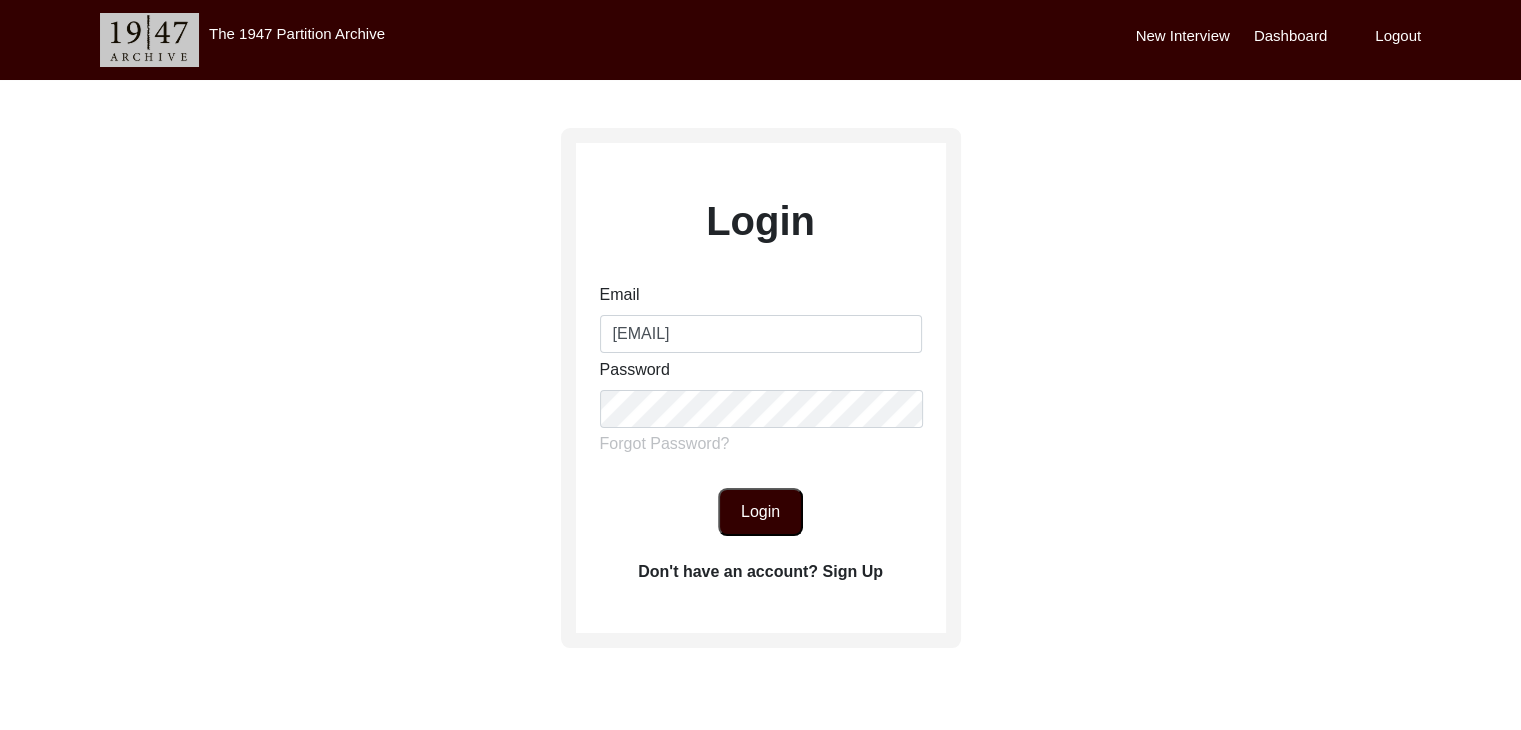 click on "Login" 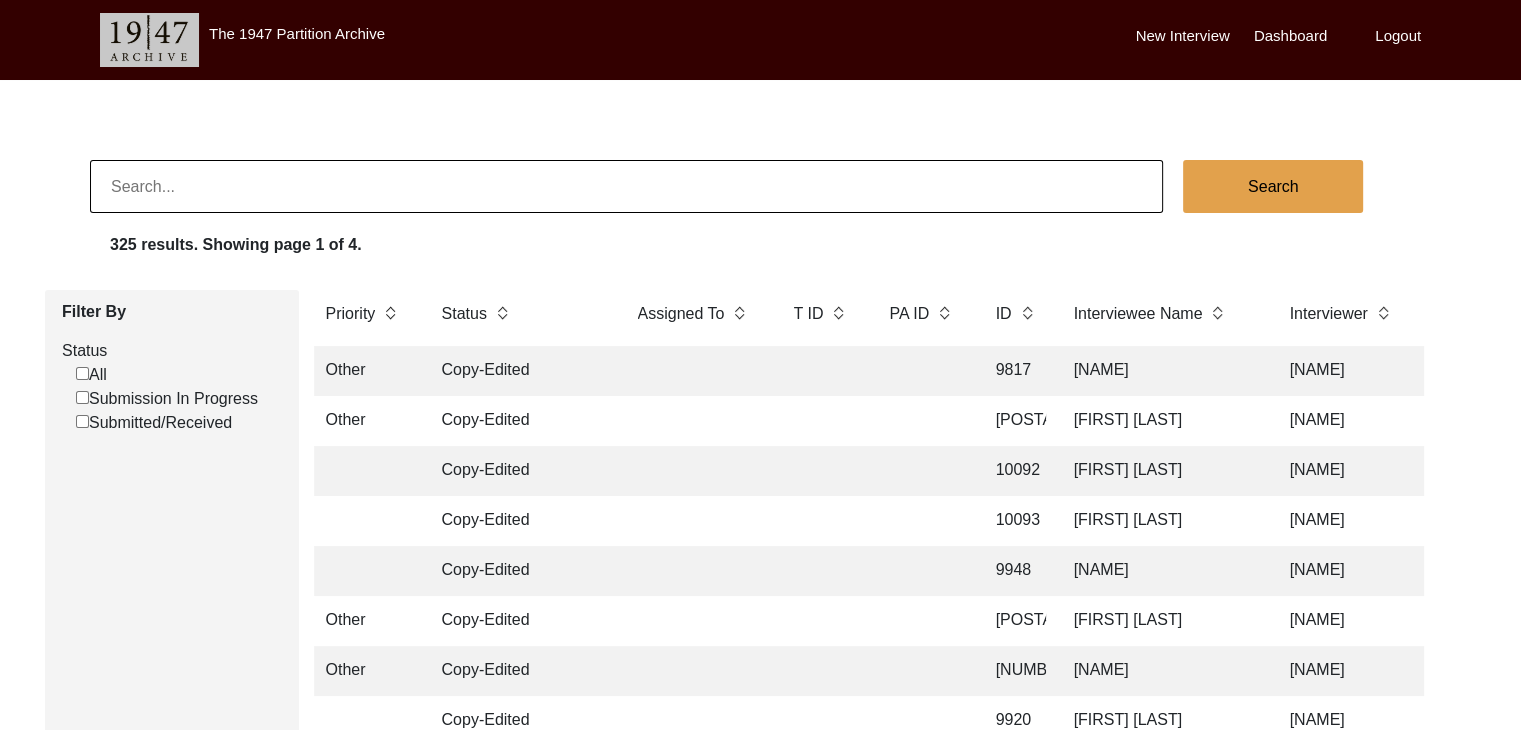 click on "[FIRST] [LAST]" 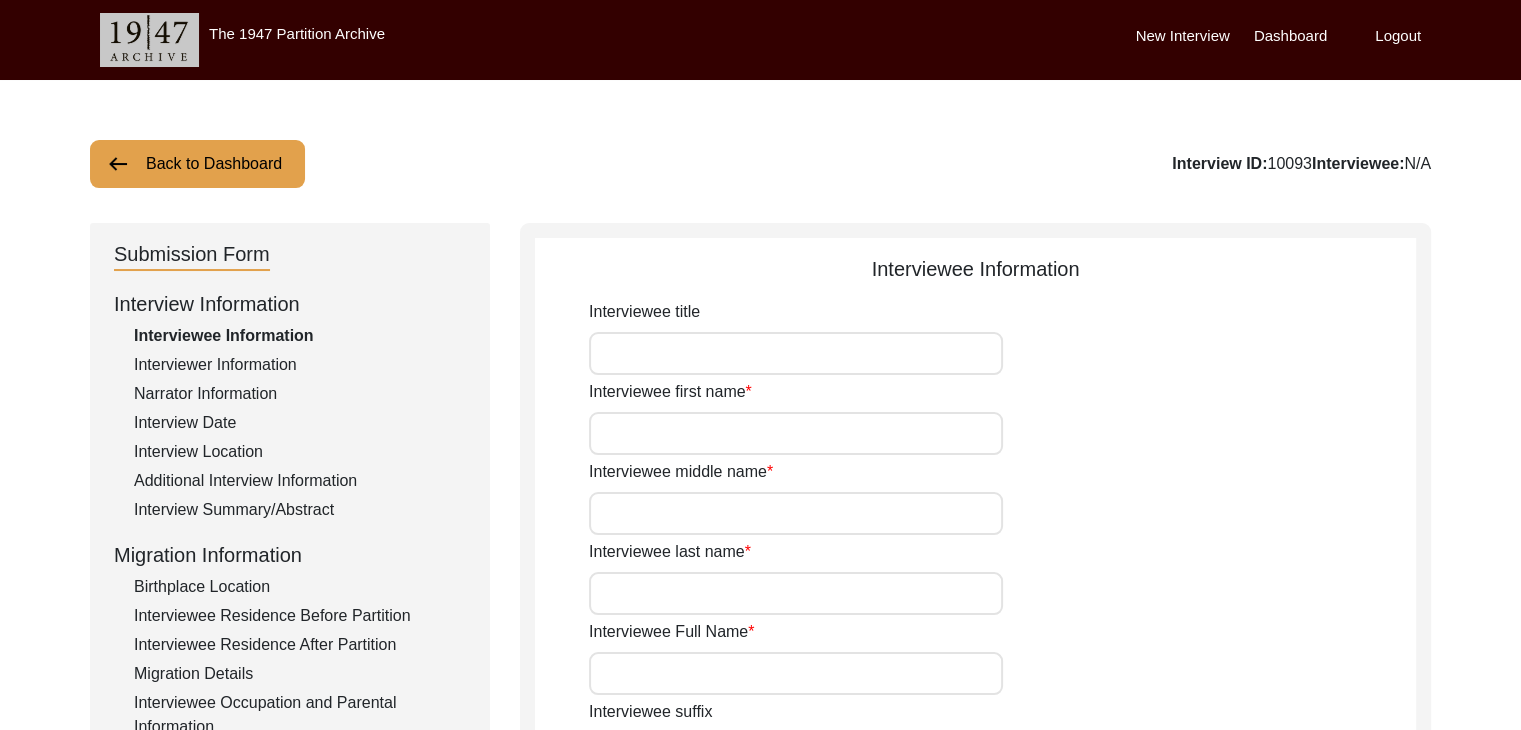 type on "[NAME]" 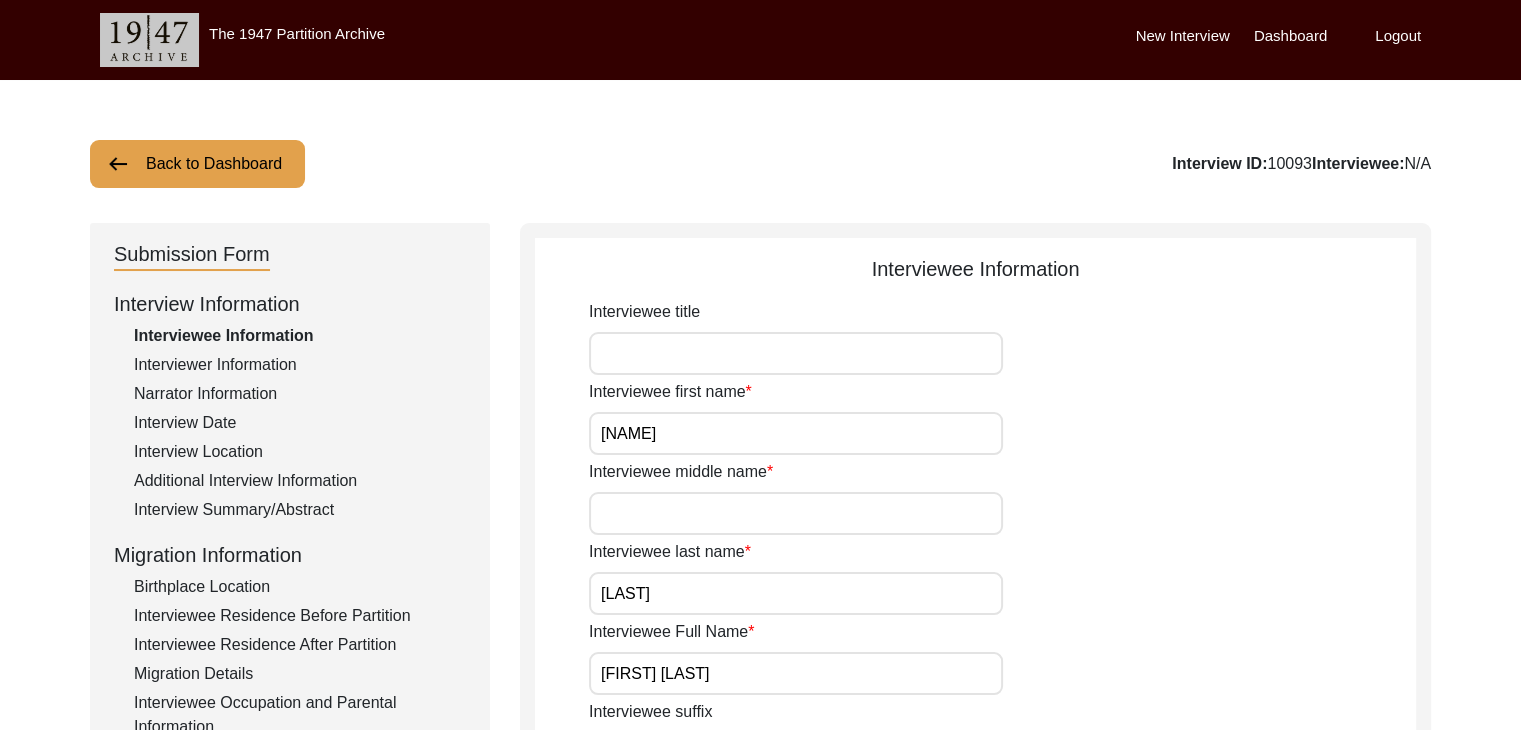 type on "Punjabi" 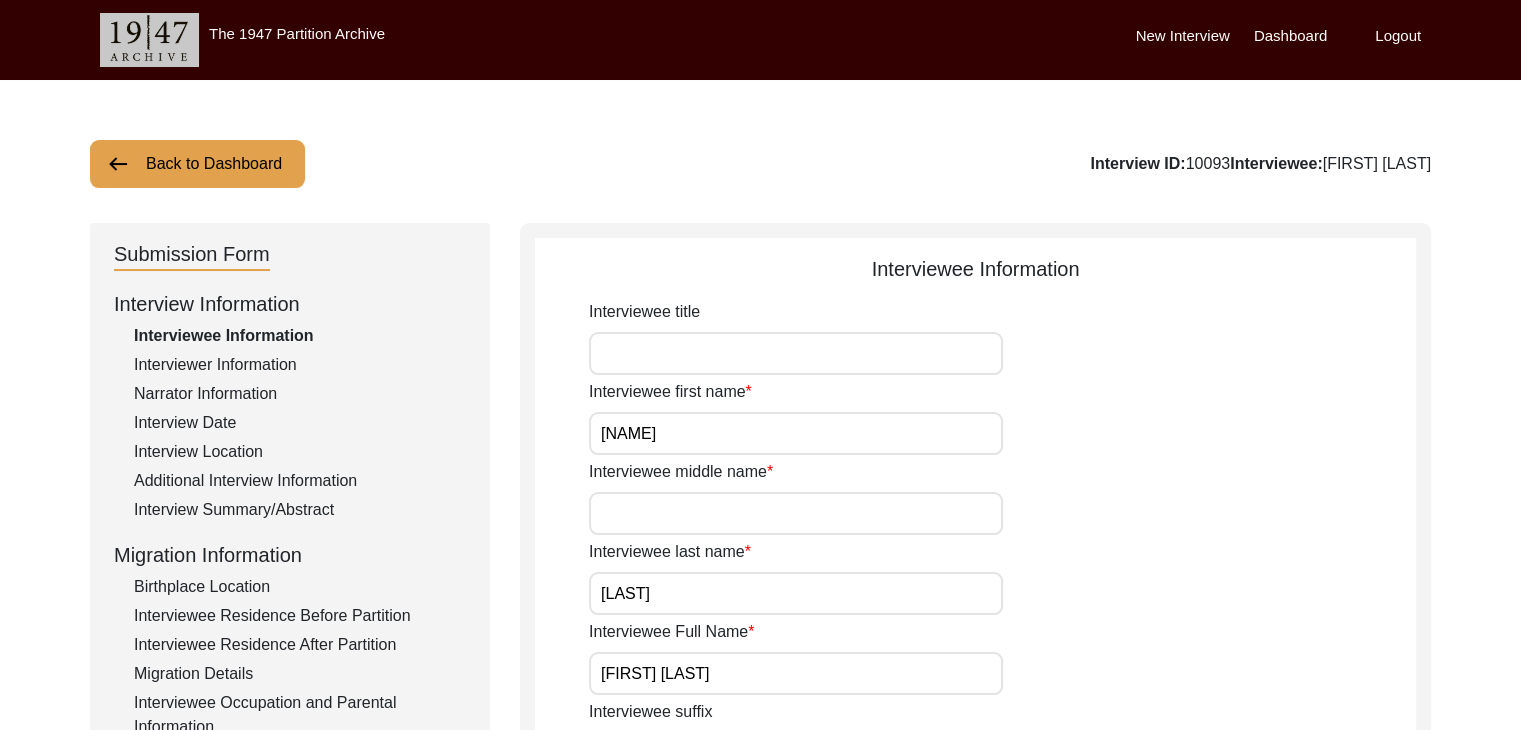 click on "Back to Dashboard" 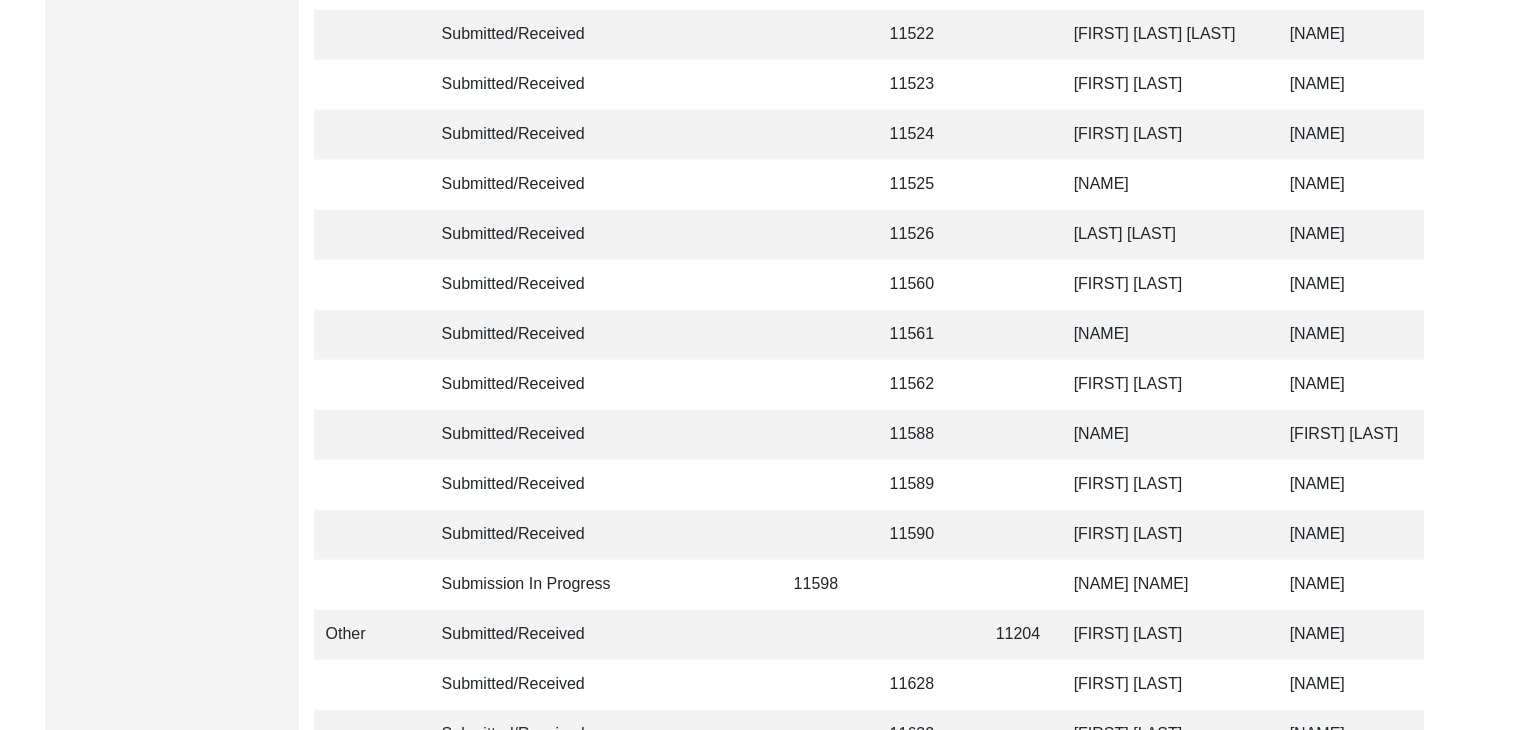 scroll, scrollTop: 4476, scrollLeft: 0, axis: vertical 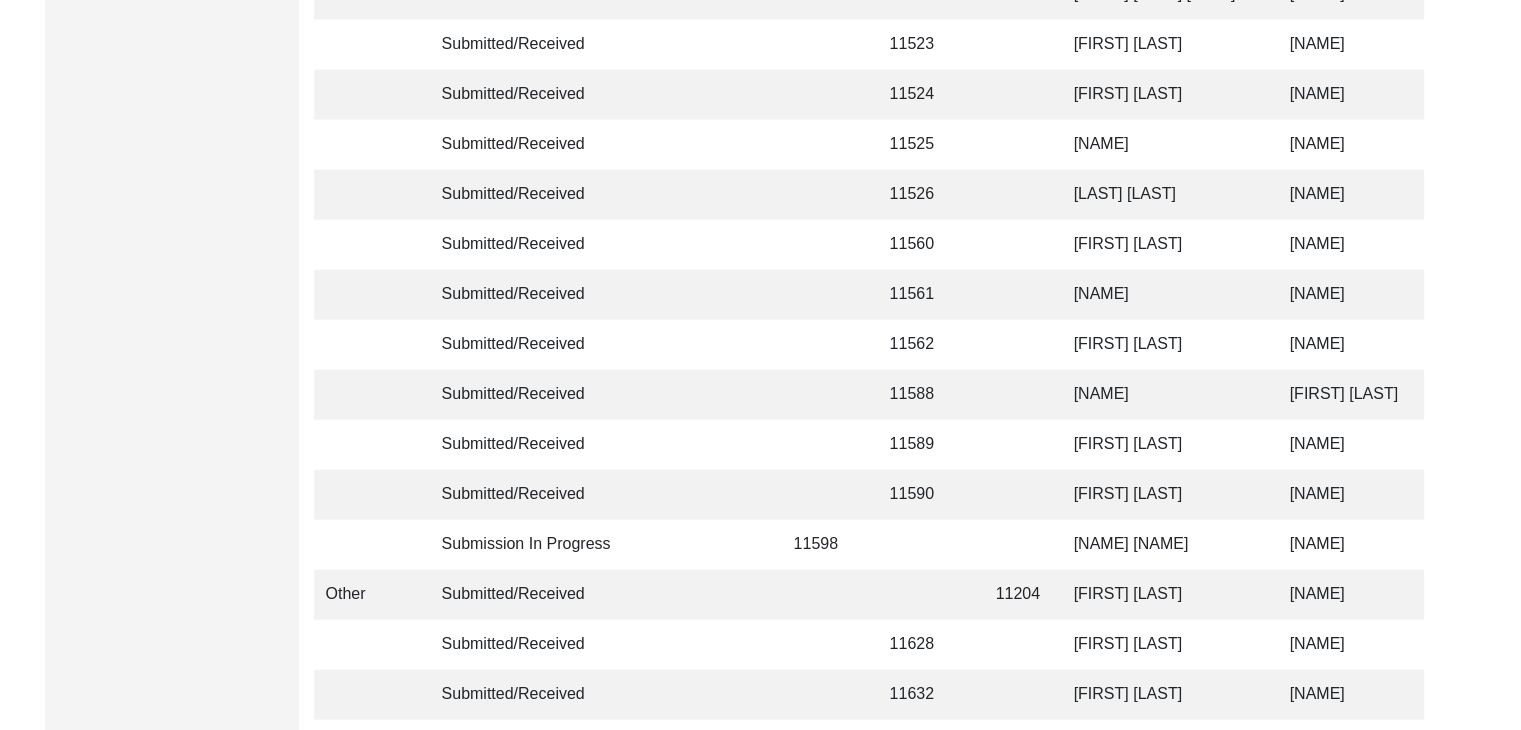 click on "[NAME]" 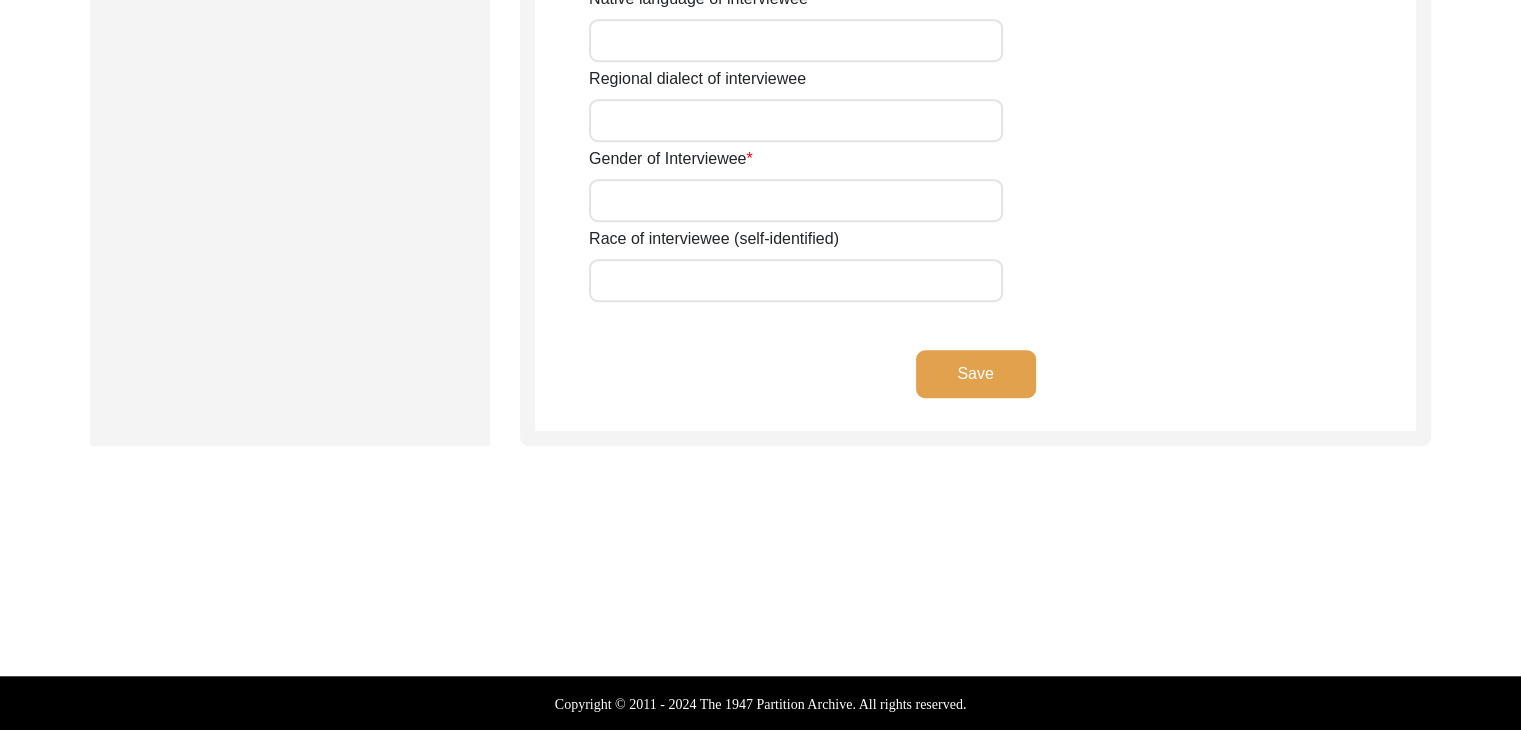 click on "Save" 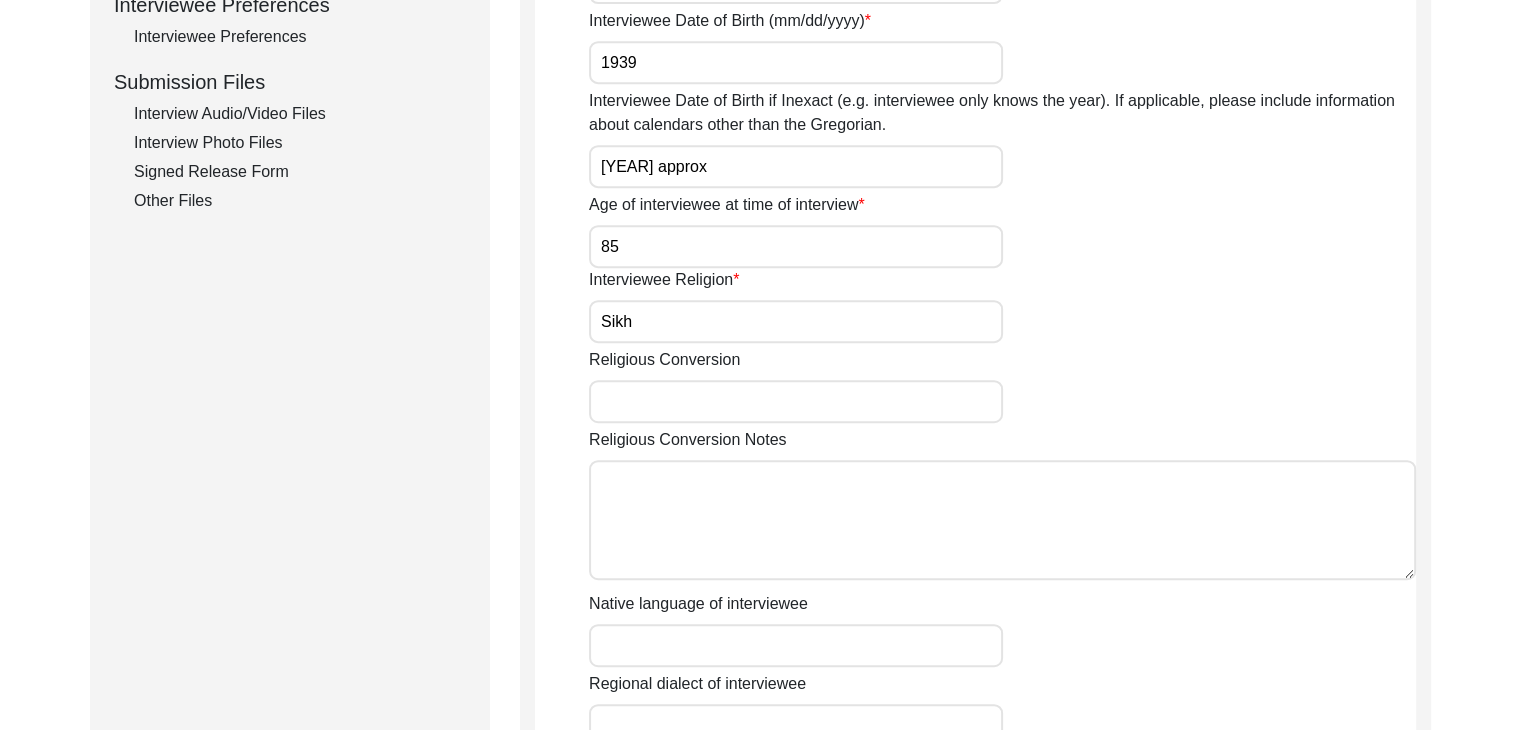 scroll, scrollTop: 844, scrollLeft: 0, axis: vertical 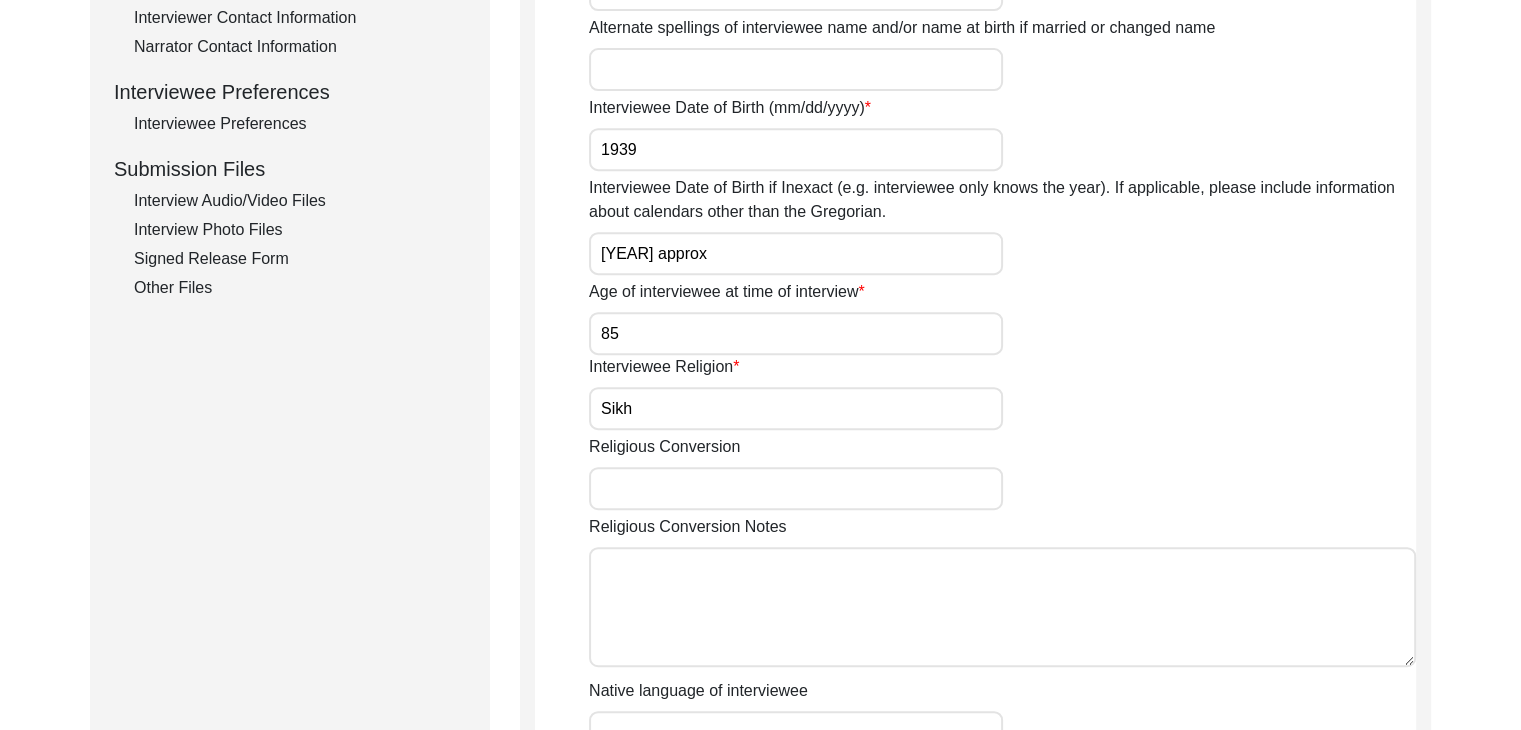 click on "Interview Photo Files" 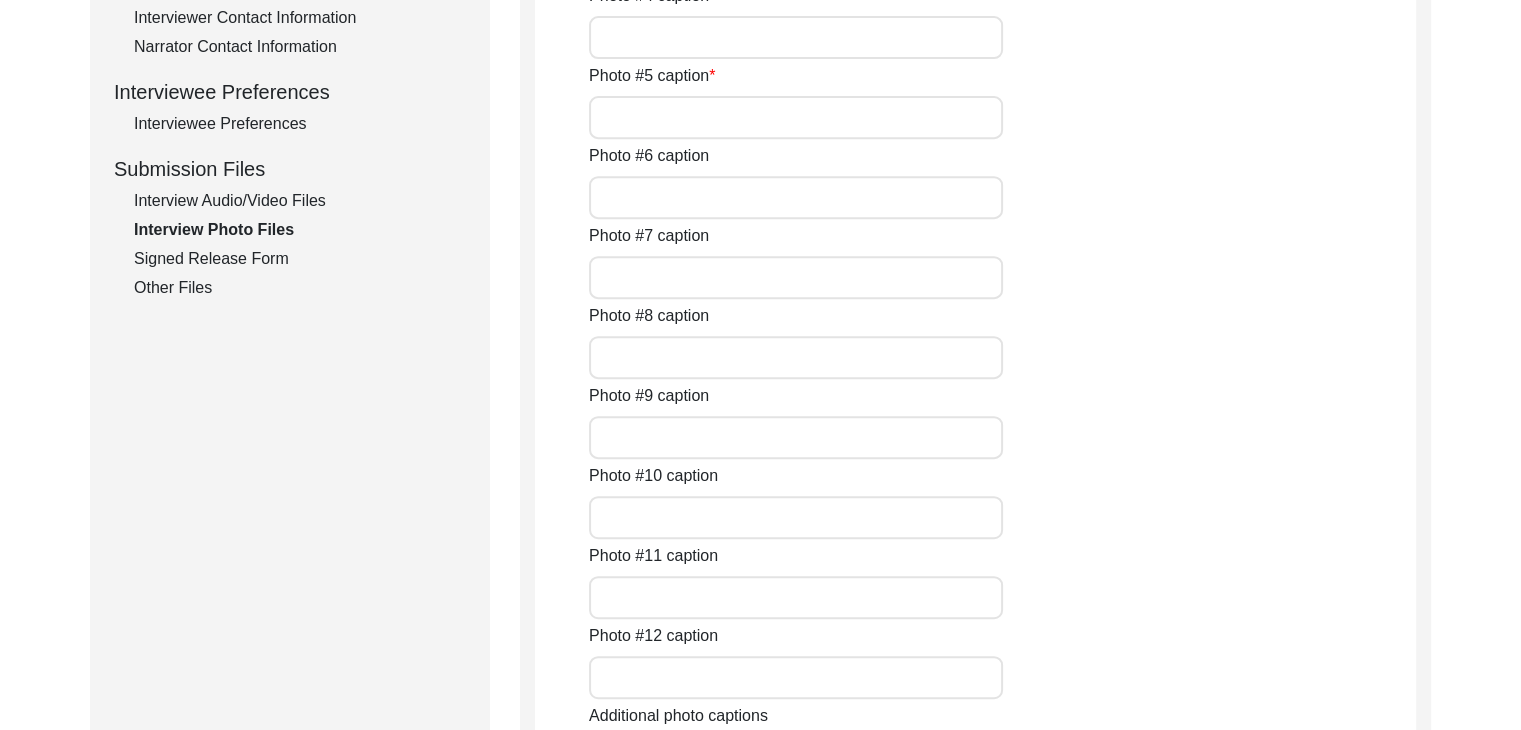 type on "Conversation between interviewer and interviewee" 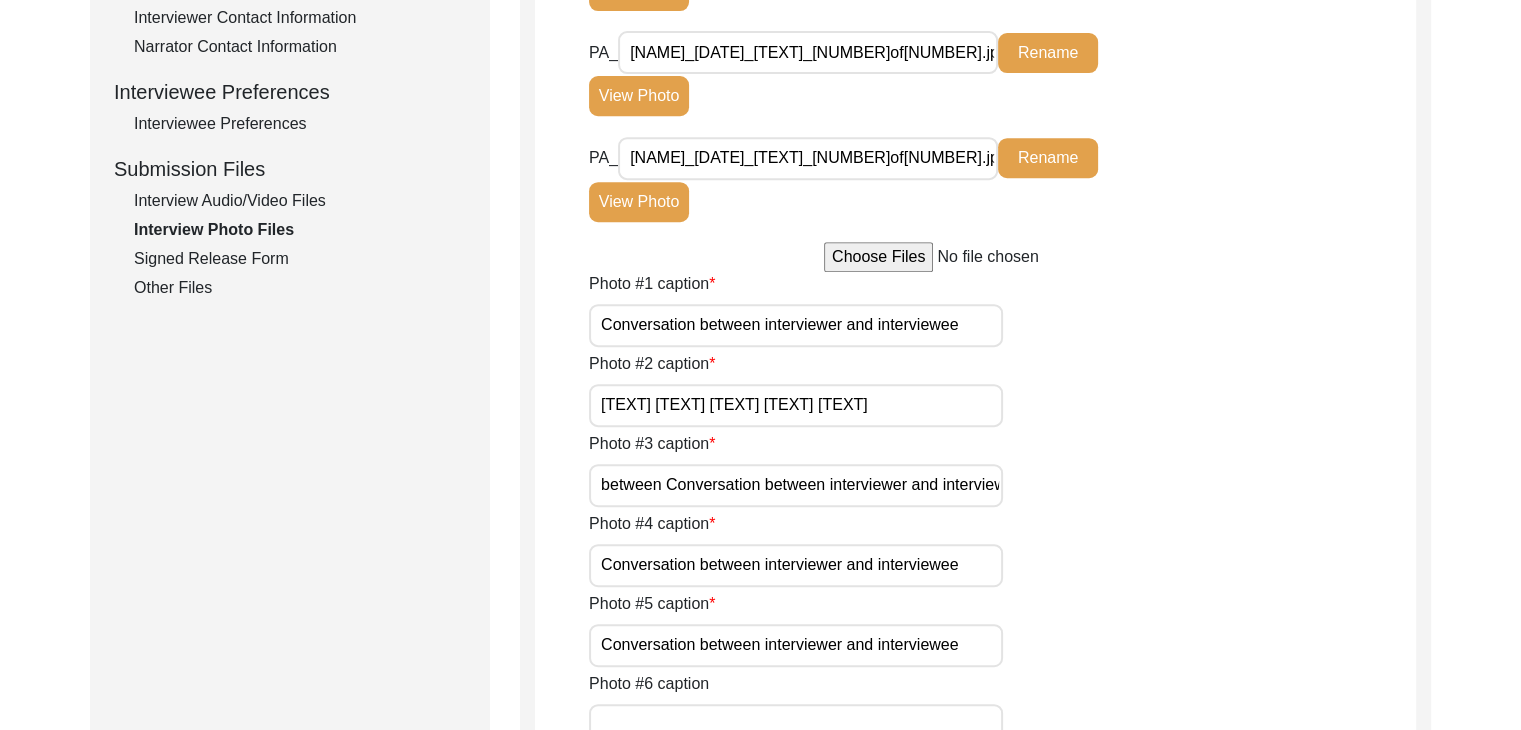 click on "View Photo" 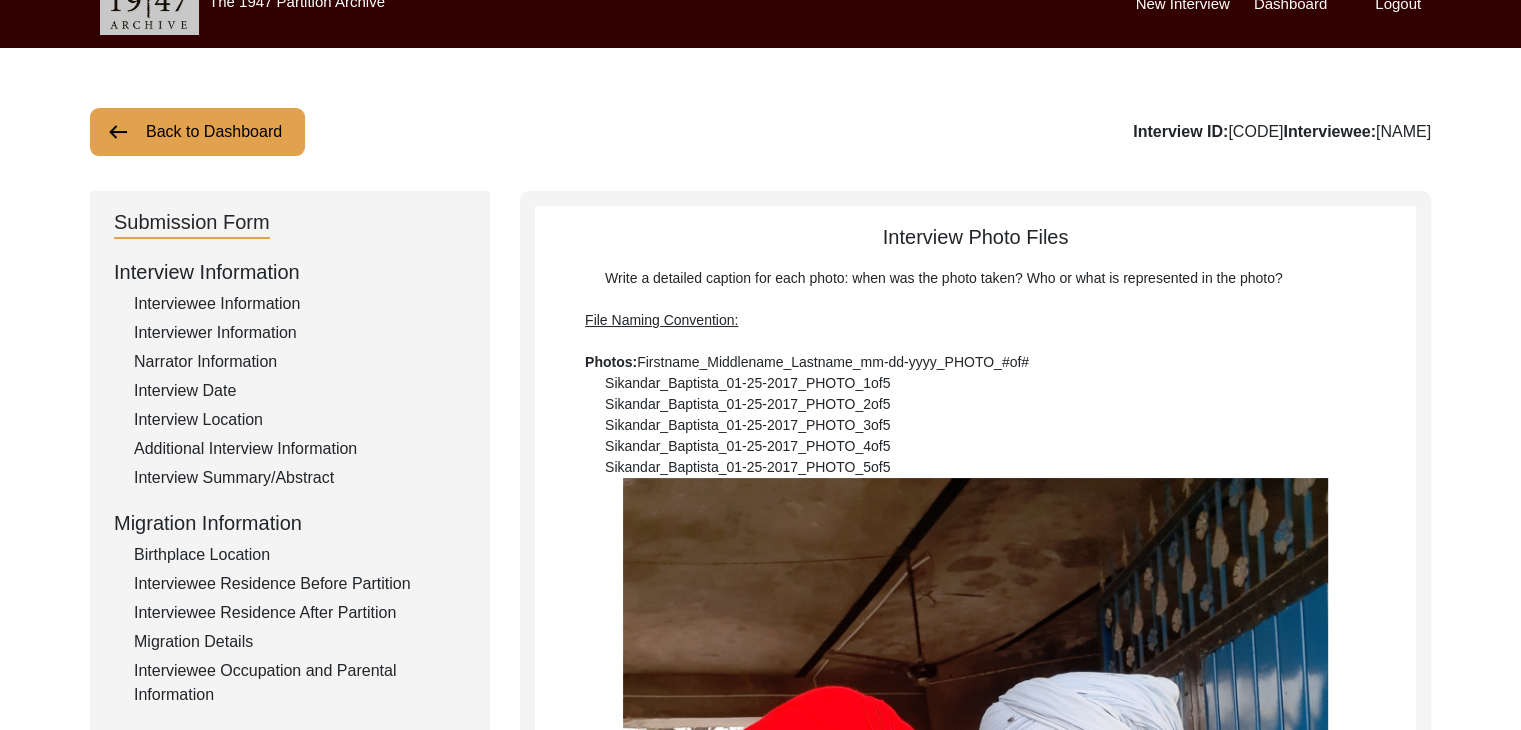 scroll, scrollTop: 0, scrollLeft: 0, axis: both 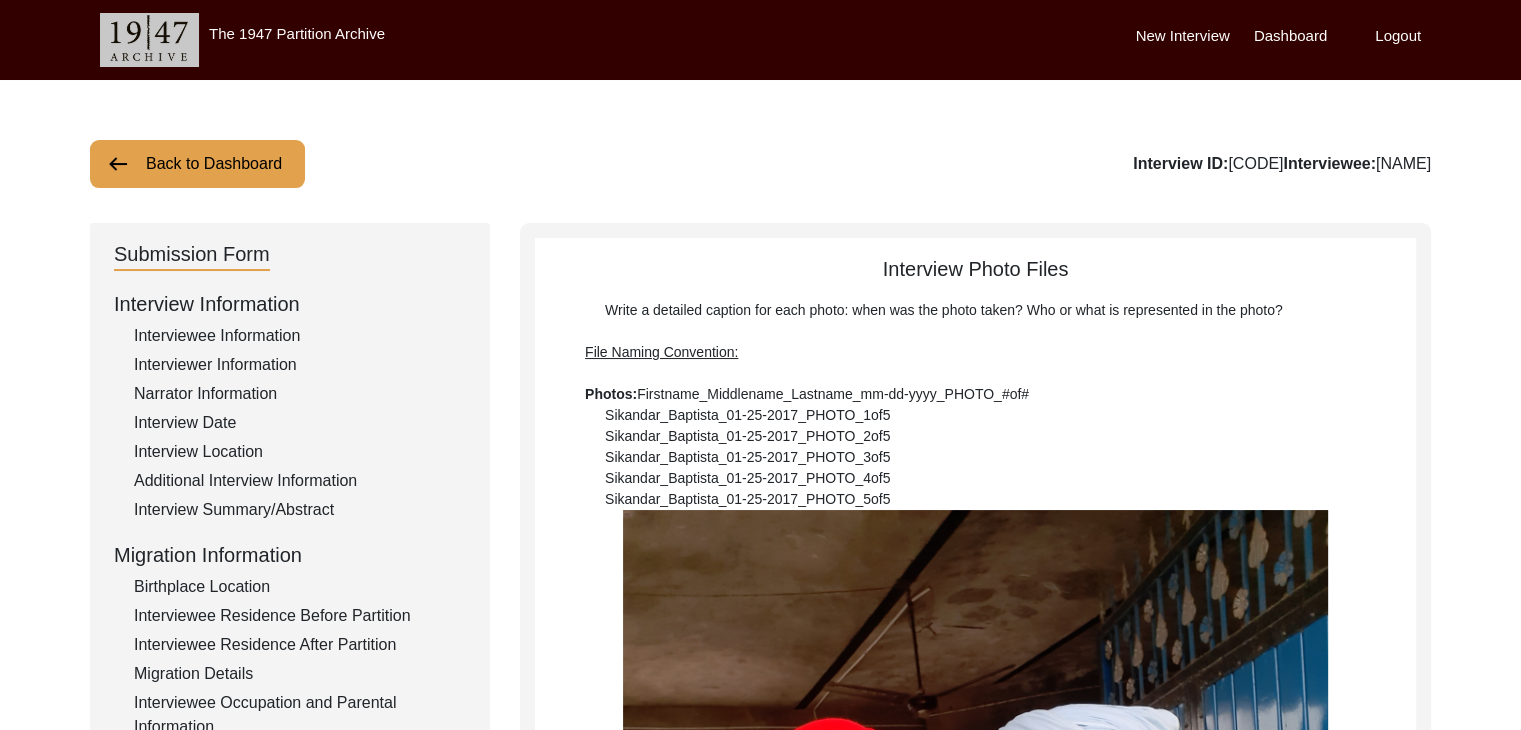 click on "Back to Dashboard" 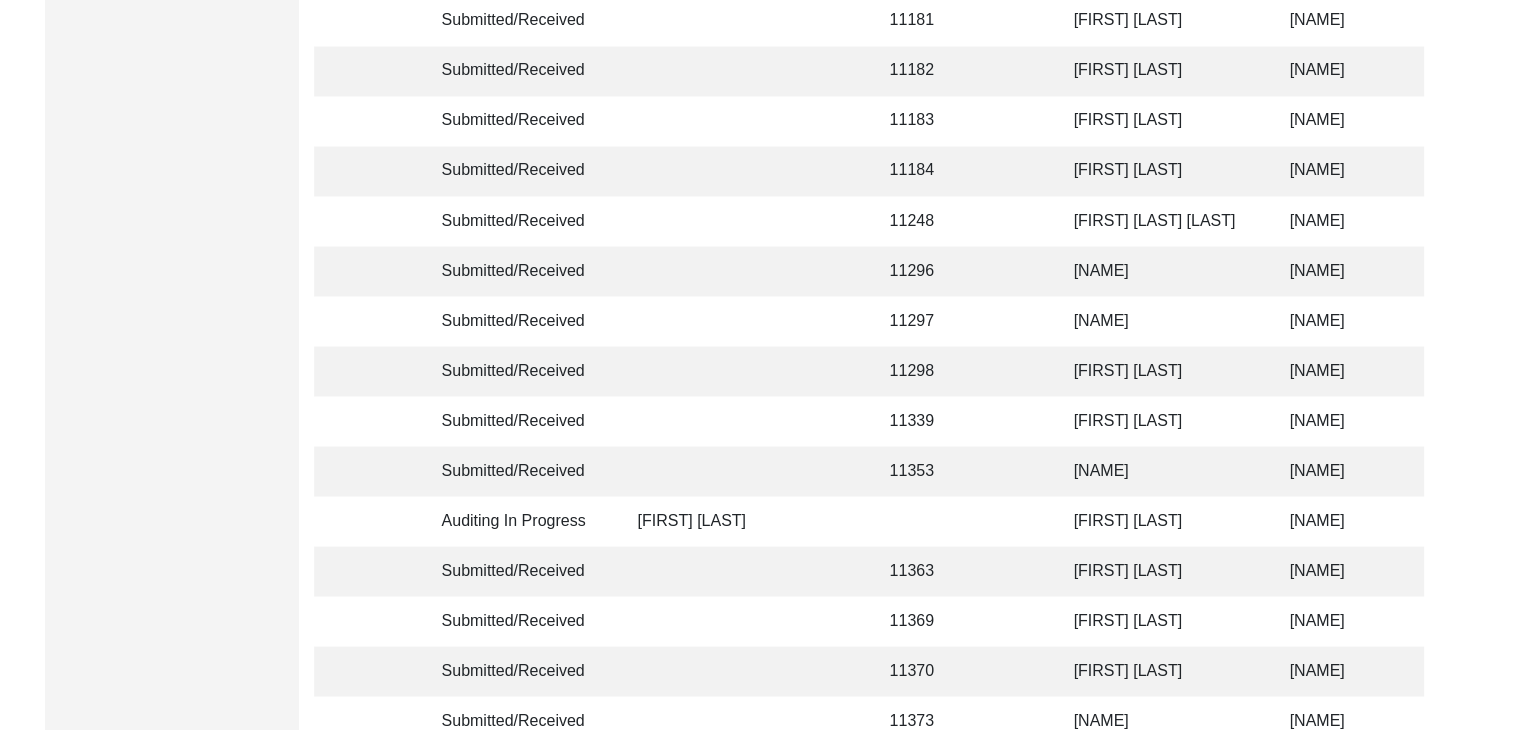 scroll, scrollTop: 3620, scrollLeft: 0, axis: vertical 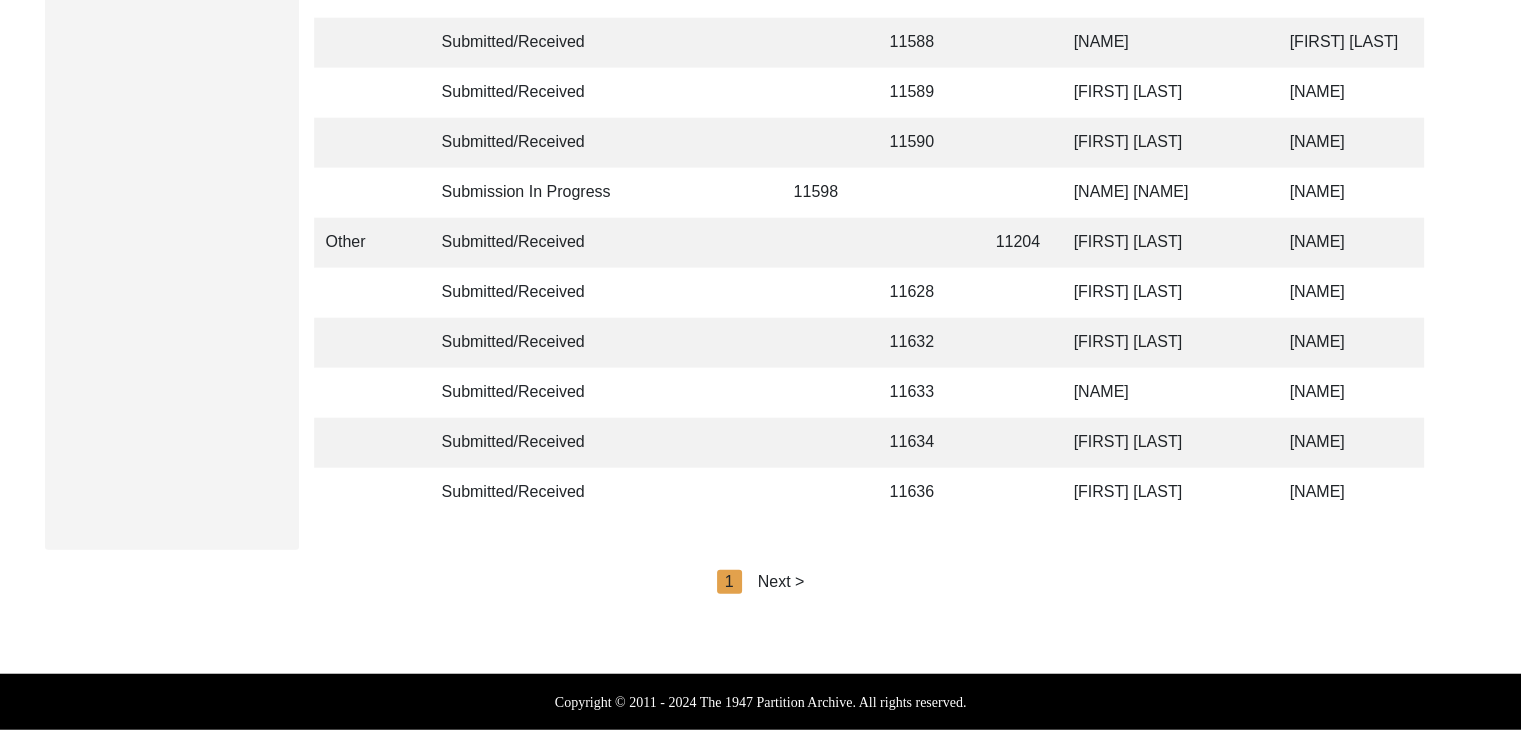 click on "Next >" 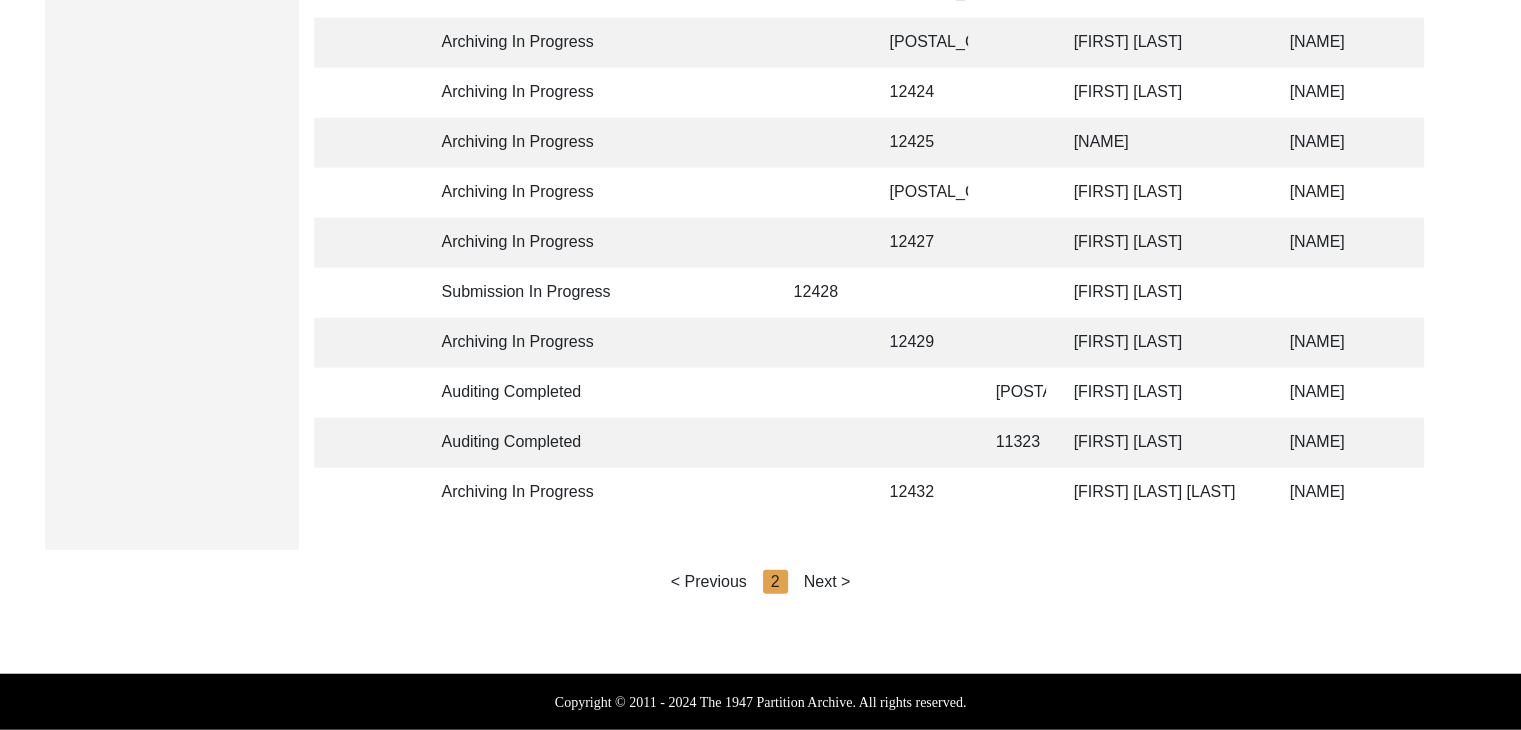scroll, scrollTop: 4804, scrollLeft: 0, axis: vertical 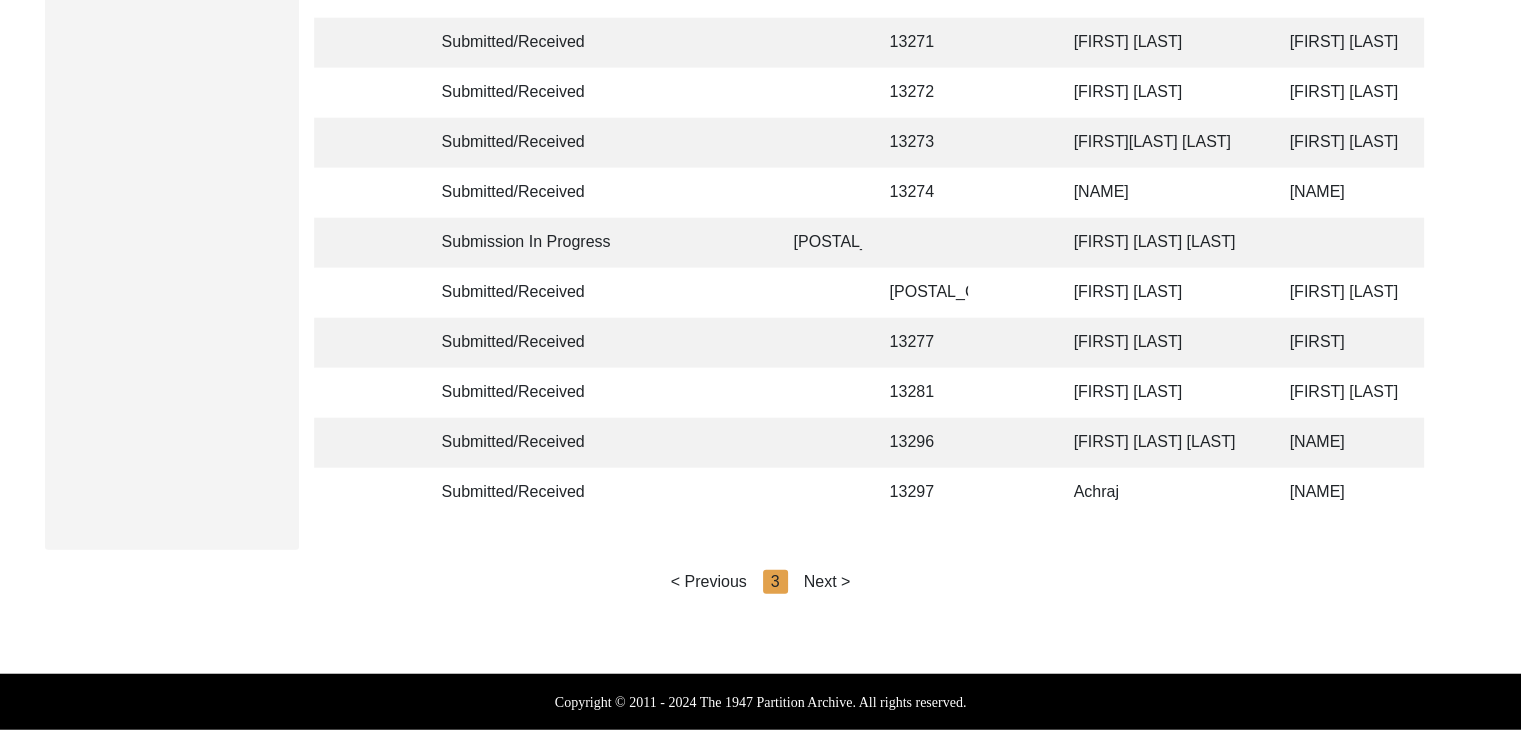 click on "< Previous" 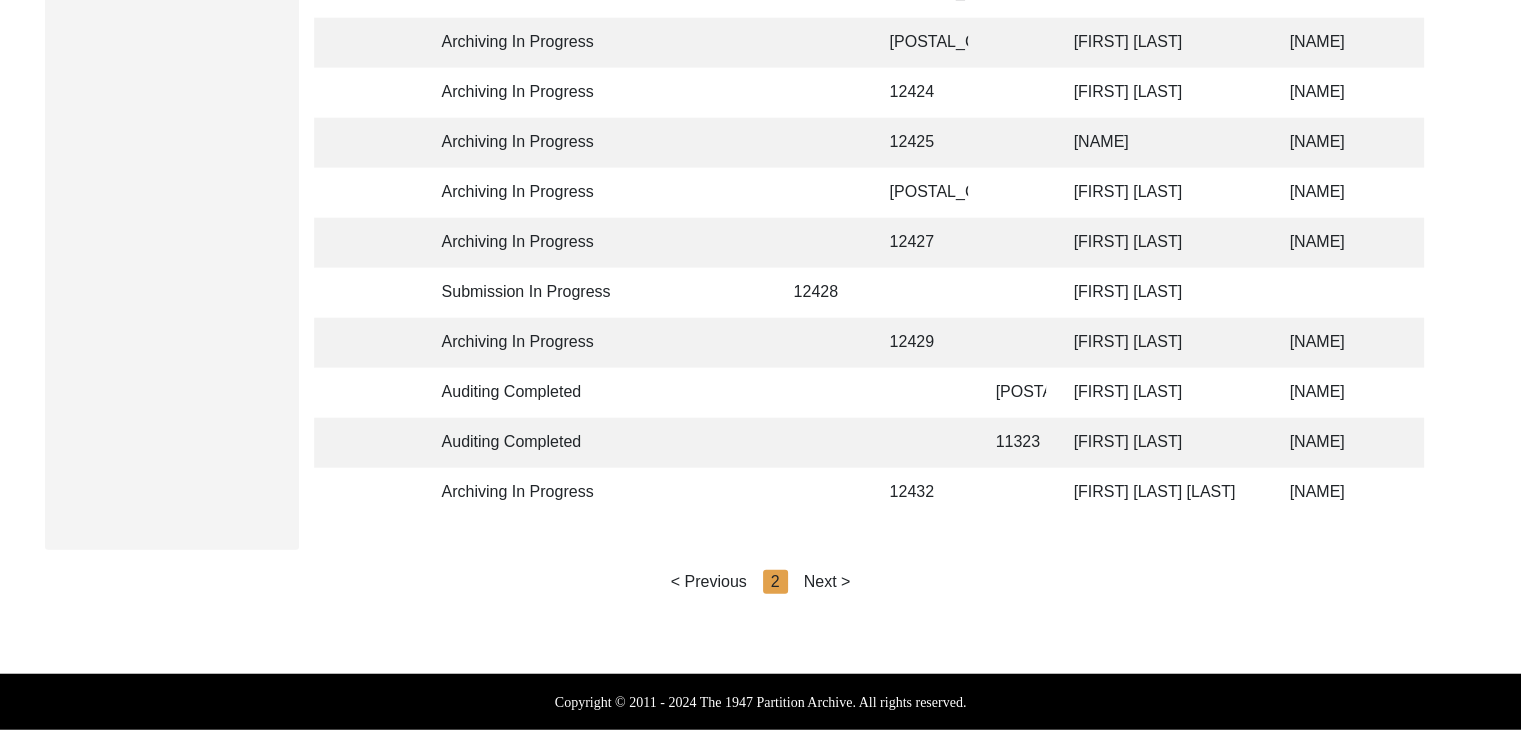 click on "< Previous" 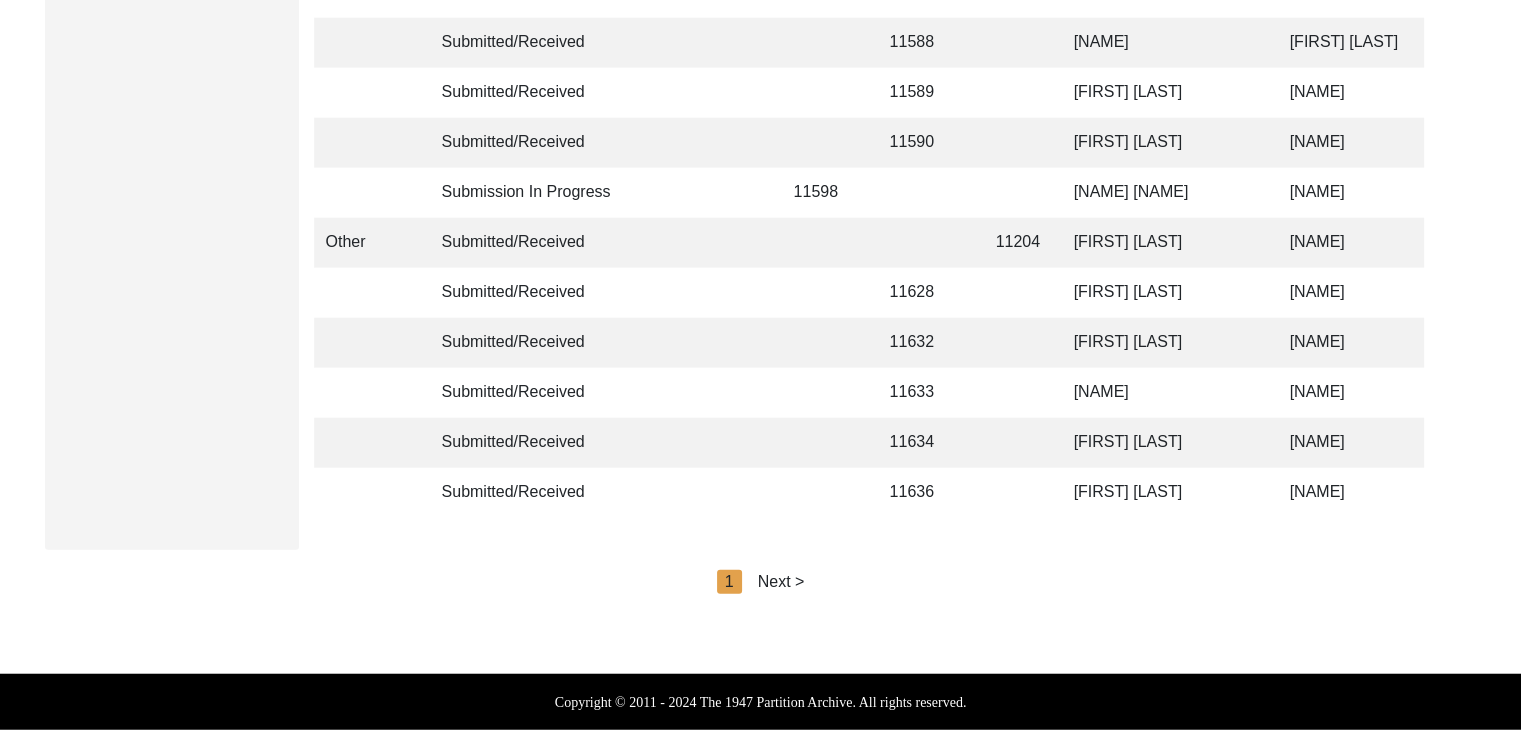 click on "[FIRST] [LAST]" 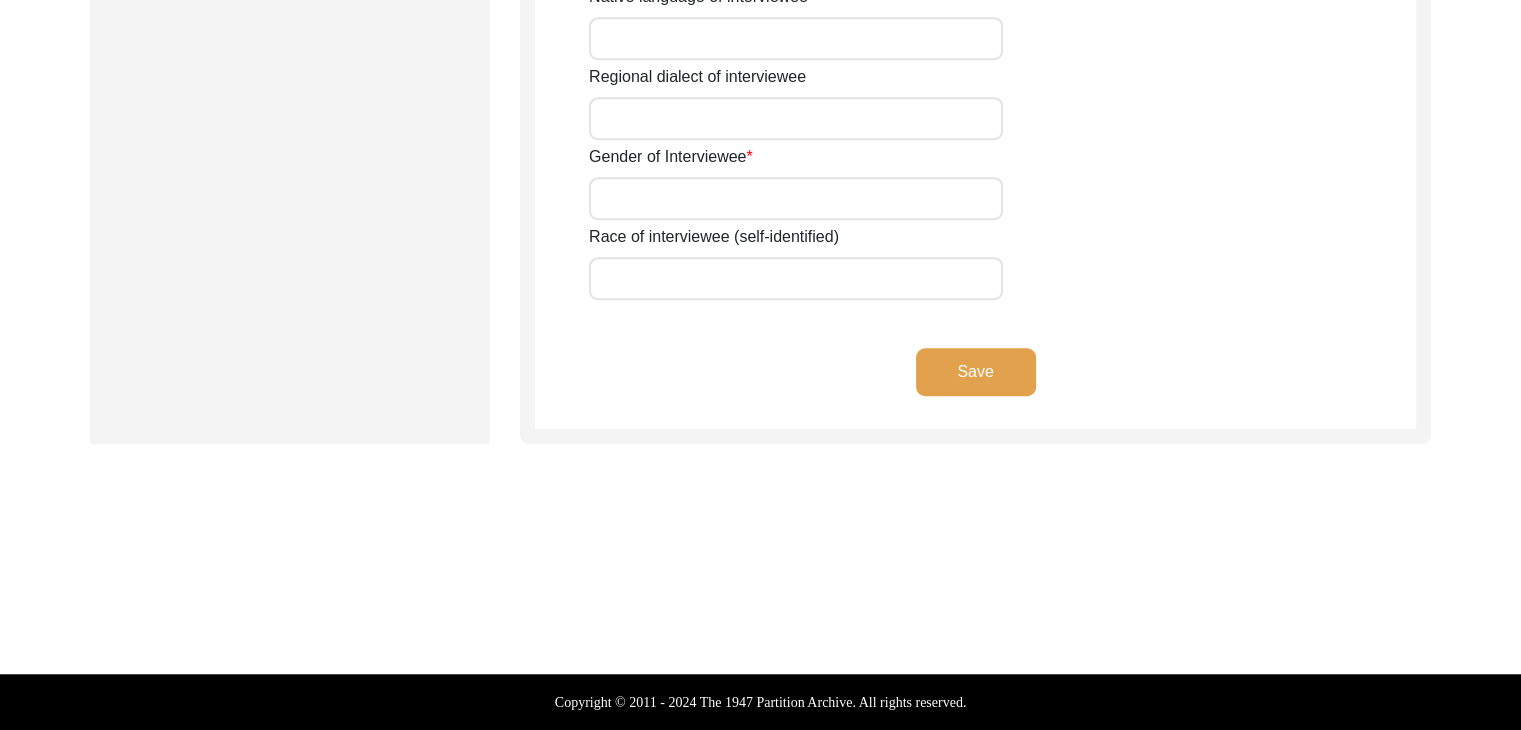scroll, scrollTop: 1536, scrollLeft: 0, axis: vertical 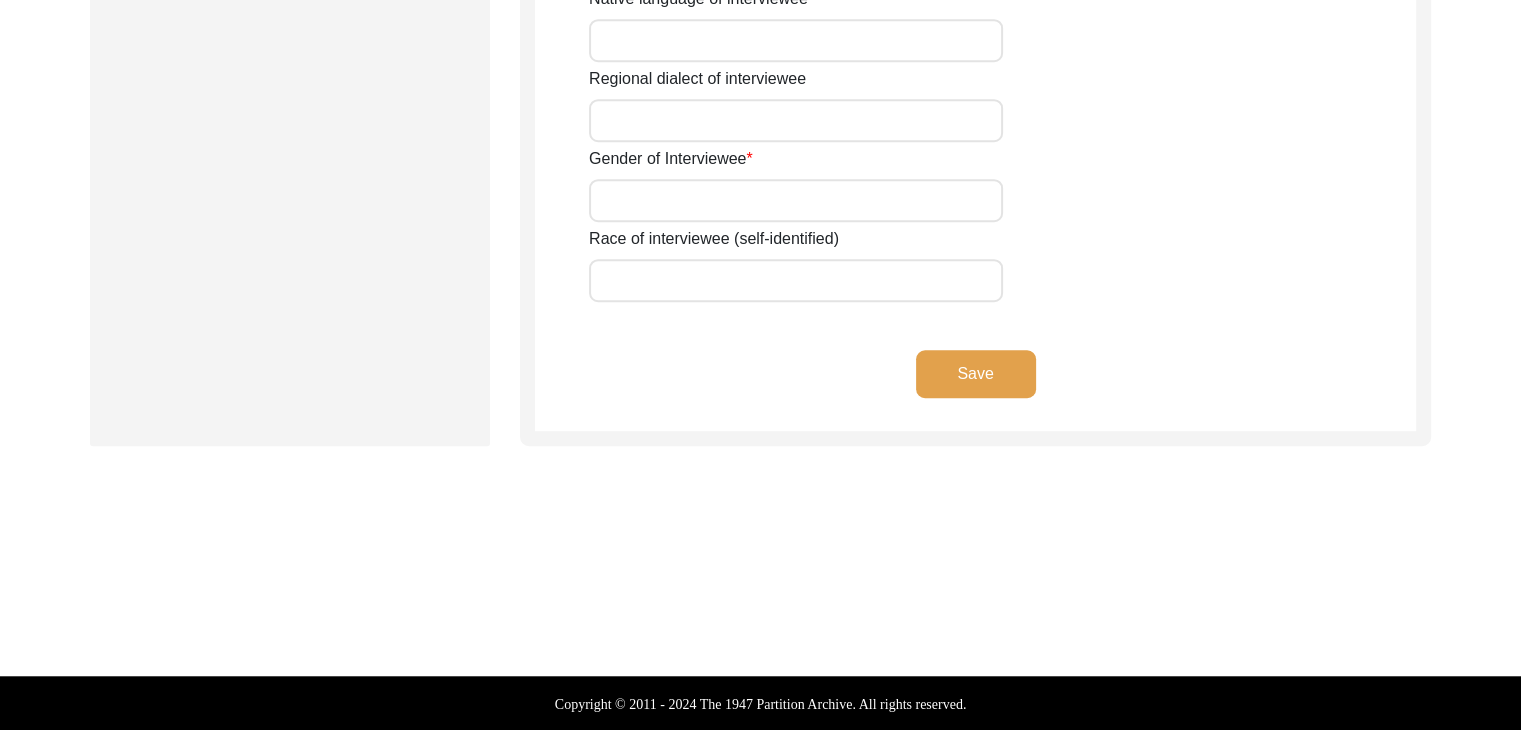 click on "Back to Dashboard  Interview ID:  PA11636  Interviewee:  N/A   Submission Form   Interview Information   Interviewee Information   Interviewer Information   Narrator Information   Interview Date   Interview Location   Additional Interview Information   Interview Summary/Abstract   Migration Information   Birthplace Location   Interviewee Residence Before Partition   Interviewee Residence After Partition   Migration Details   Interviewee Occupation and Parental Information   Contact Information   Friends and Family Information   Interviewee Contact Information   Interviewer Contact Information   Narrator Contact Information   Interviewee Preferences   Interviewee Preferences   Submission Files   Interview Audio/Video Files   Interview Photo Files   Signed Release Form   Other Files   Interviewee Information
Interviewee title Interviewee first name Interviewee middle name Interviewee last name Interviewee Full Name Interviewee suffix Name at birth if married Interviewee Date of Birth (mm/dd/yyyy) Save" 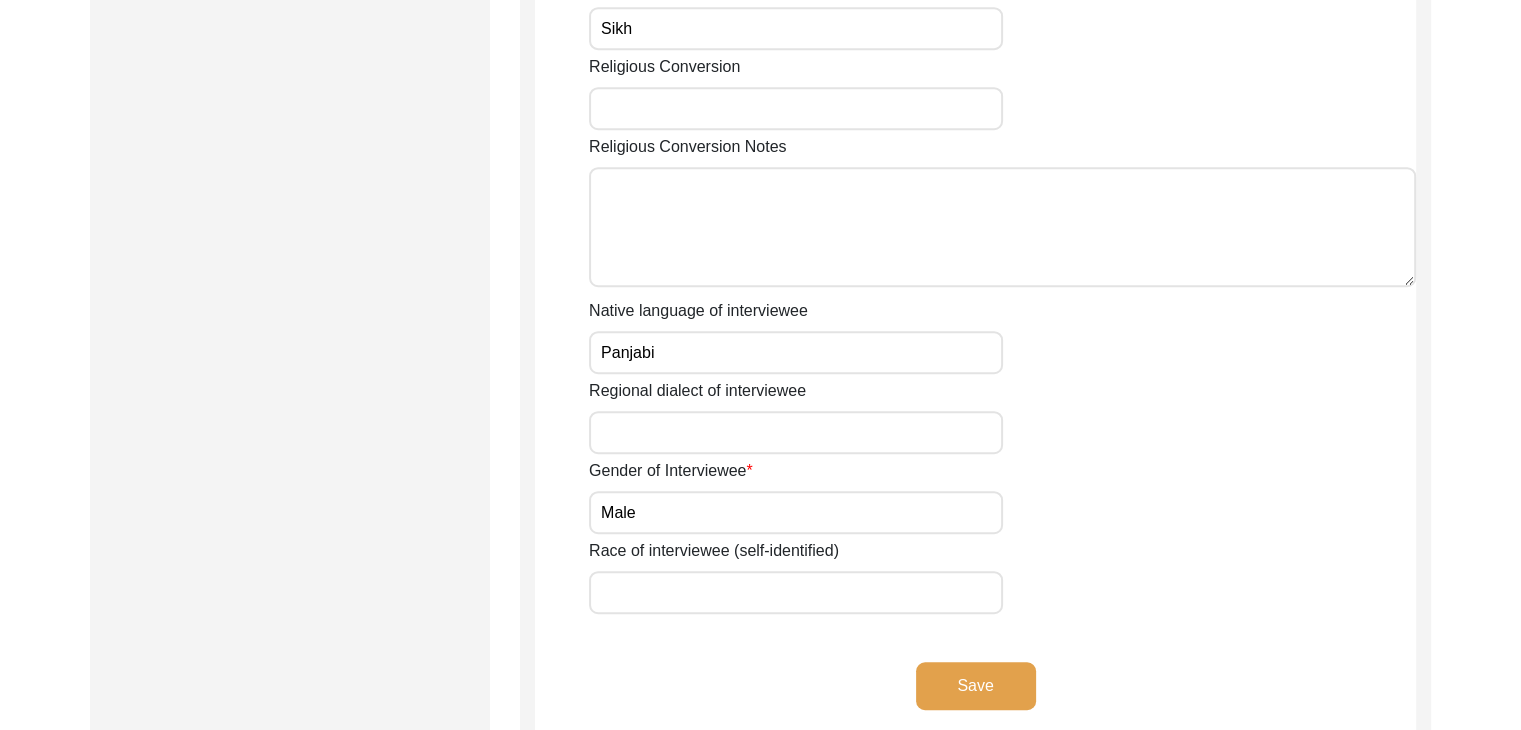scroll, scrollTop: 941, scrollLeft: 0, axis: vertical 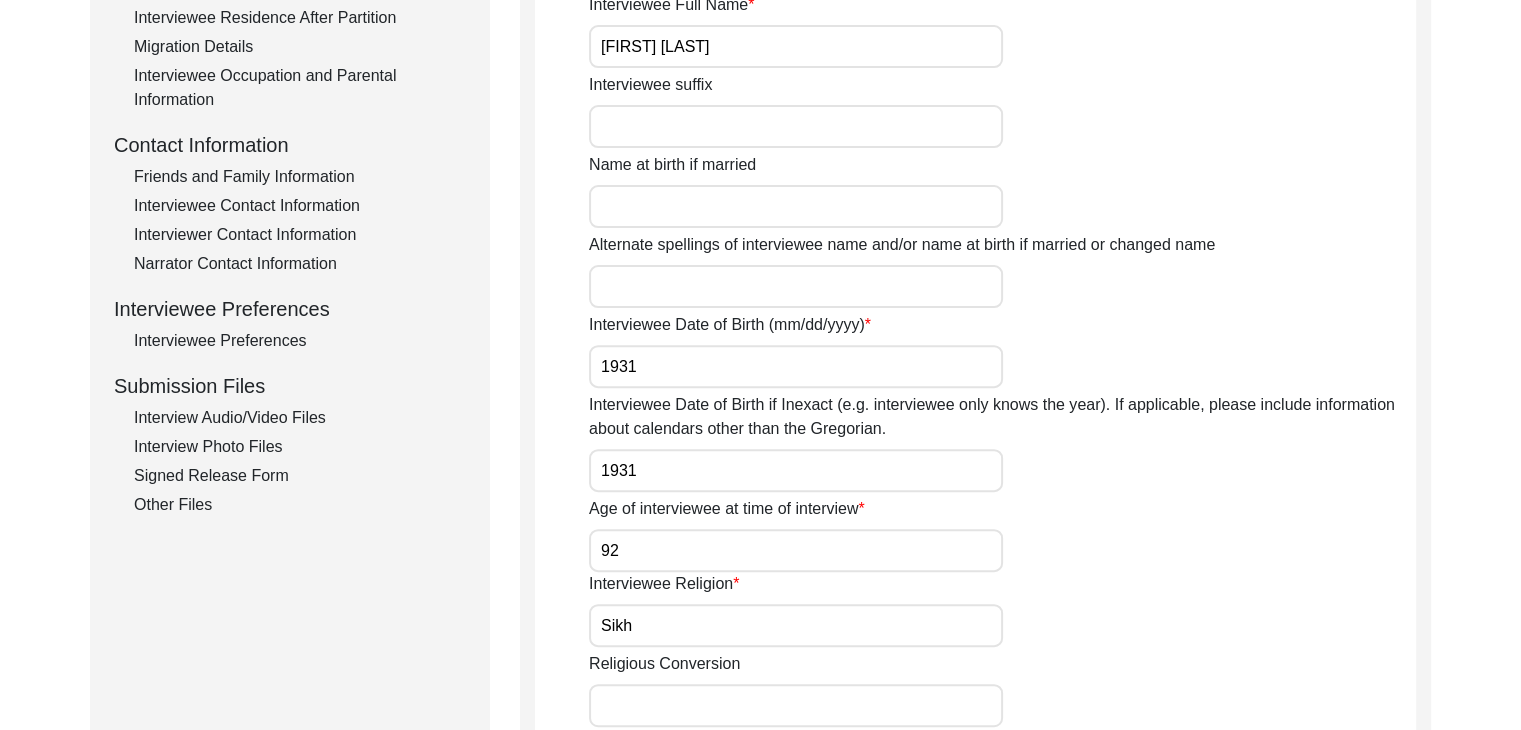 click on "Interview Photo Files" 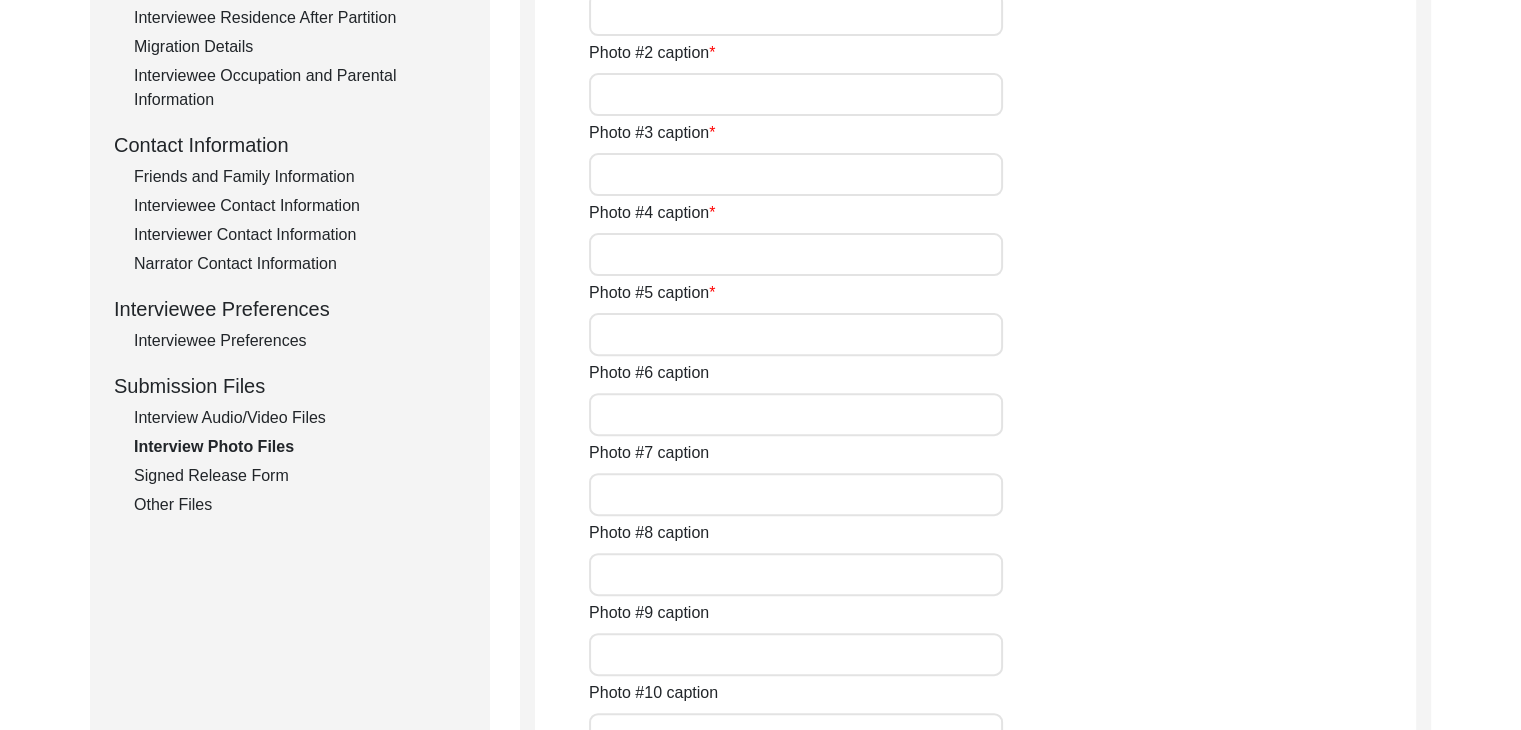 type on "Conversation between interviewer and interviewee" 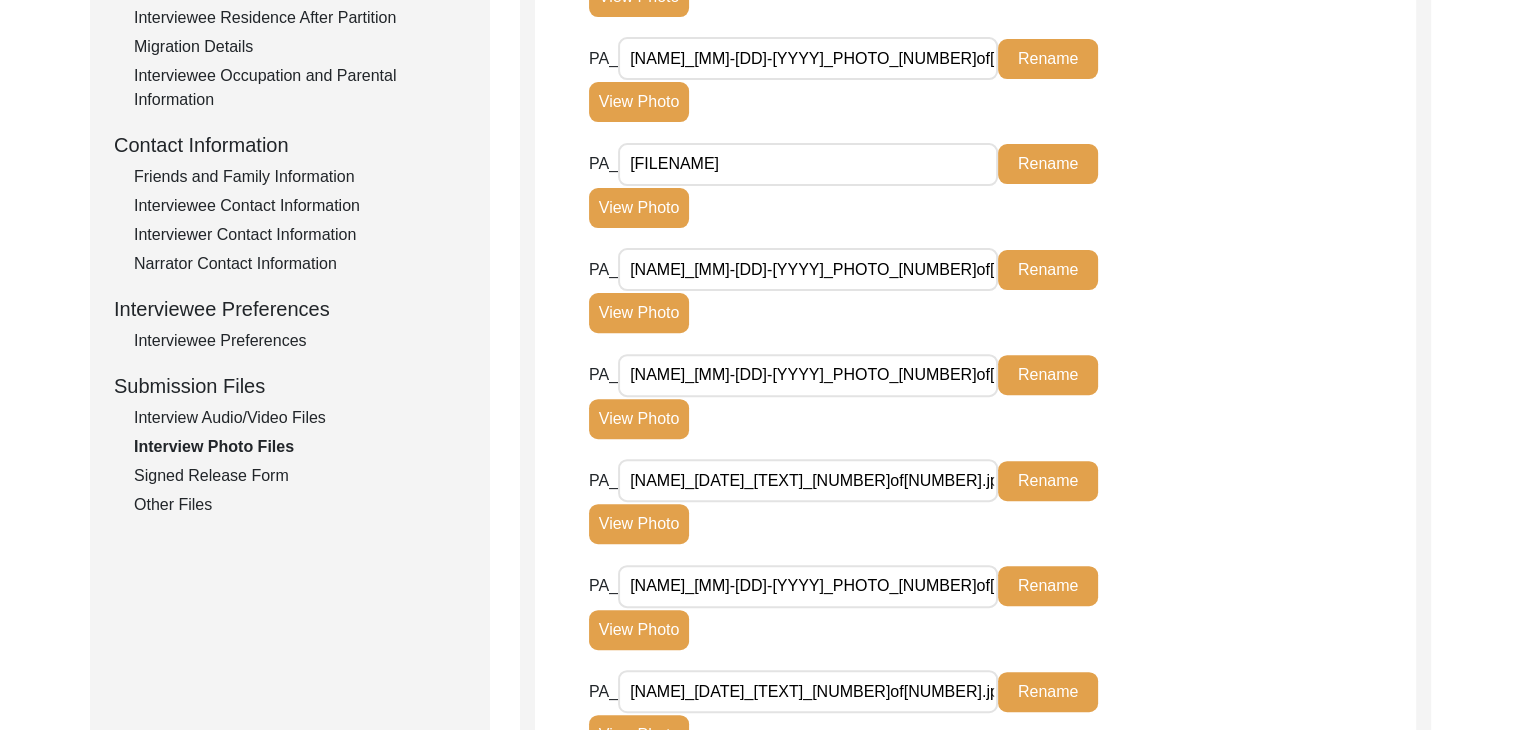 click on "View Photo" 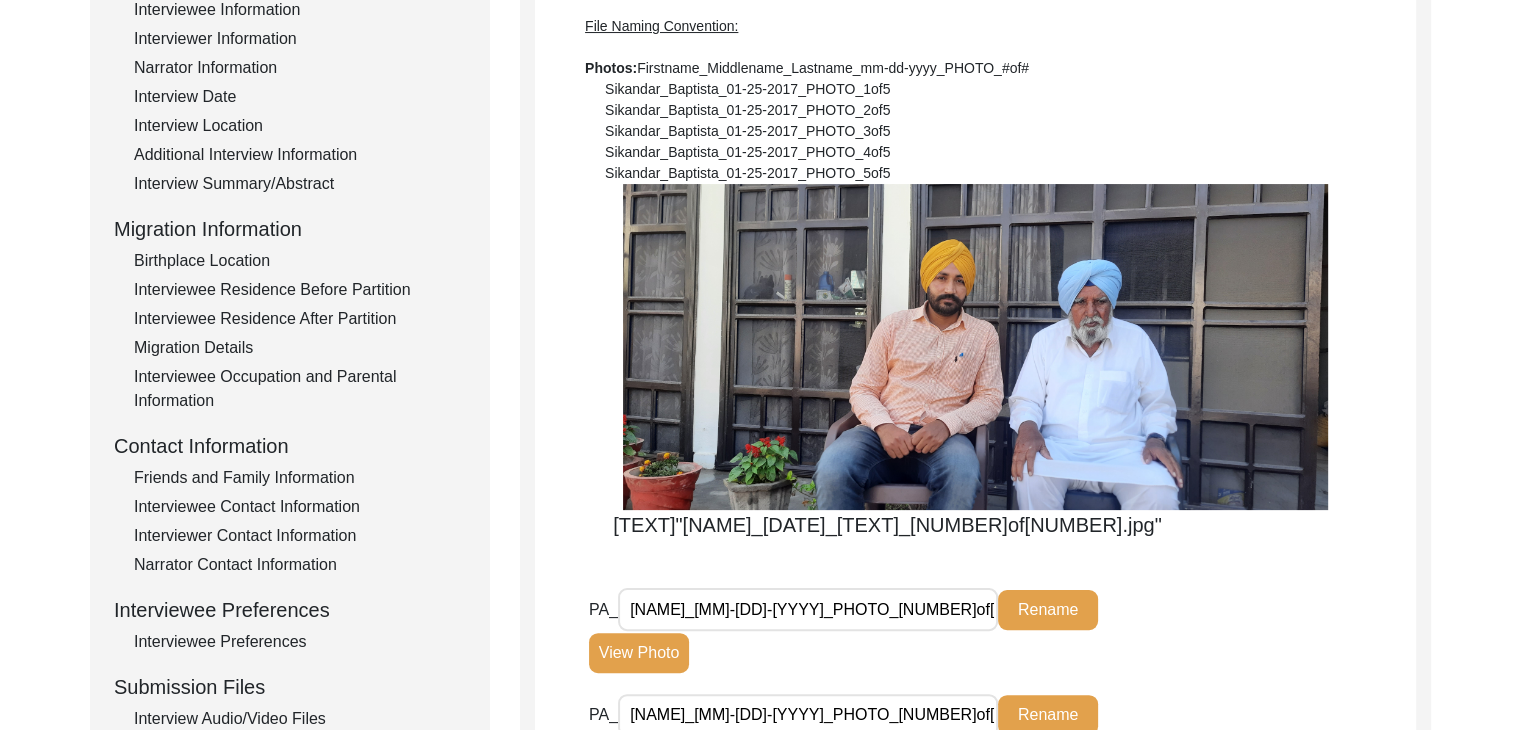 scroll, scrollTop: 0, scrollLeft: 0, axis: both 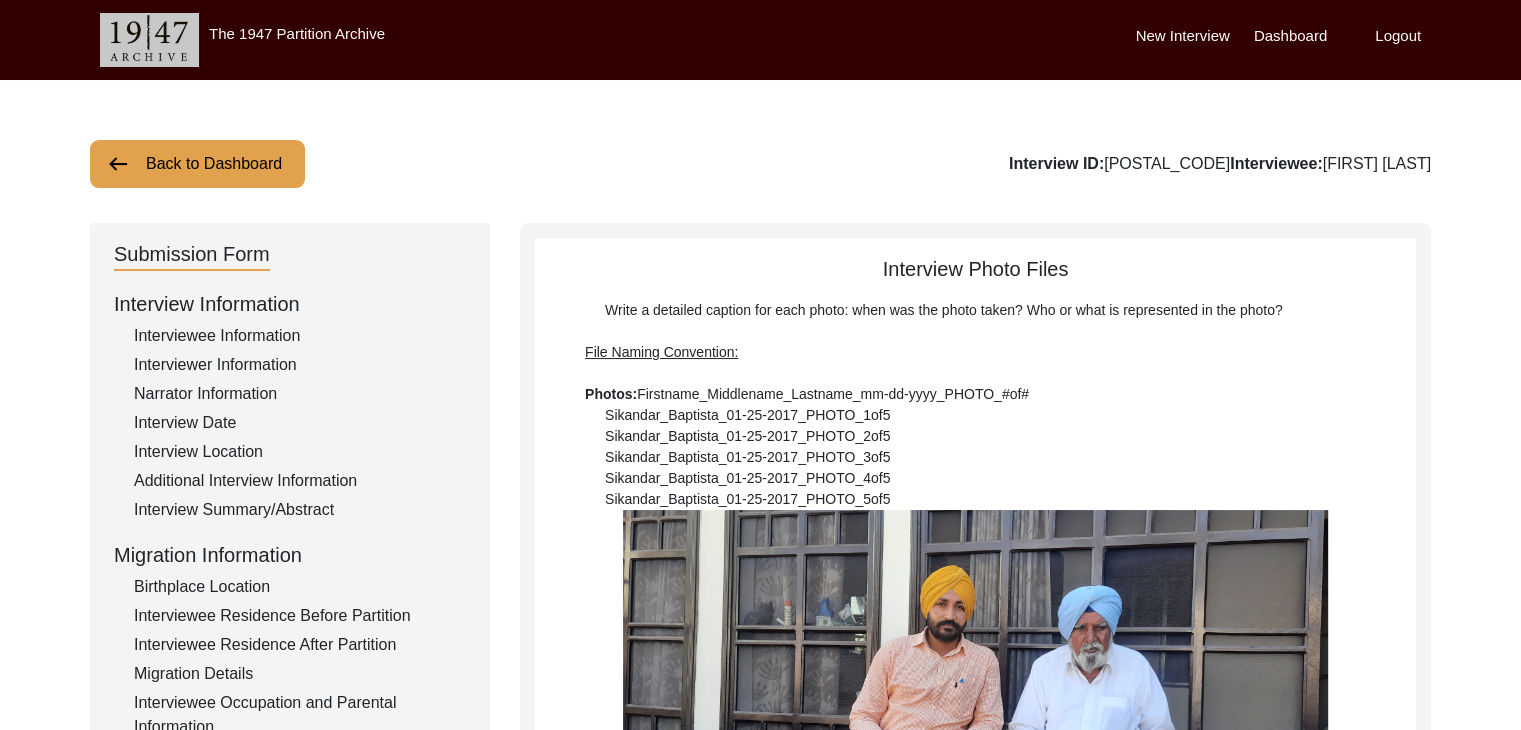 click on "Interview Summary/Abstract" 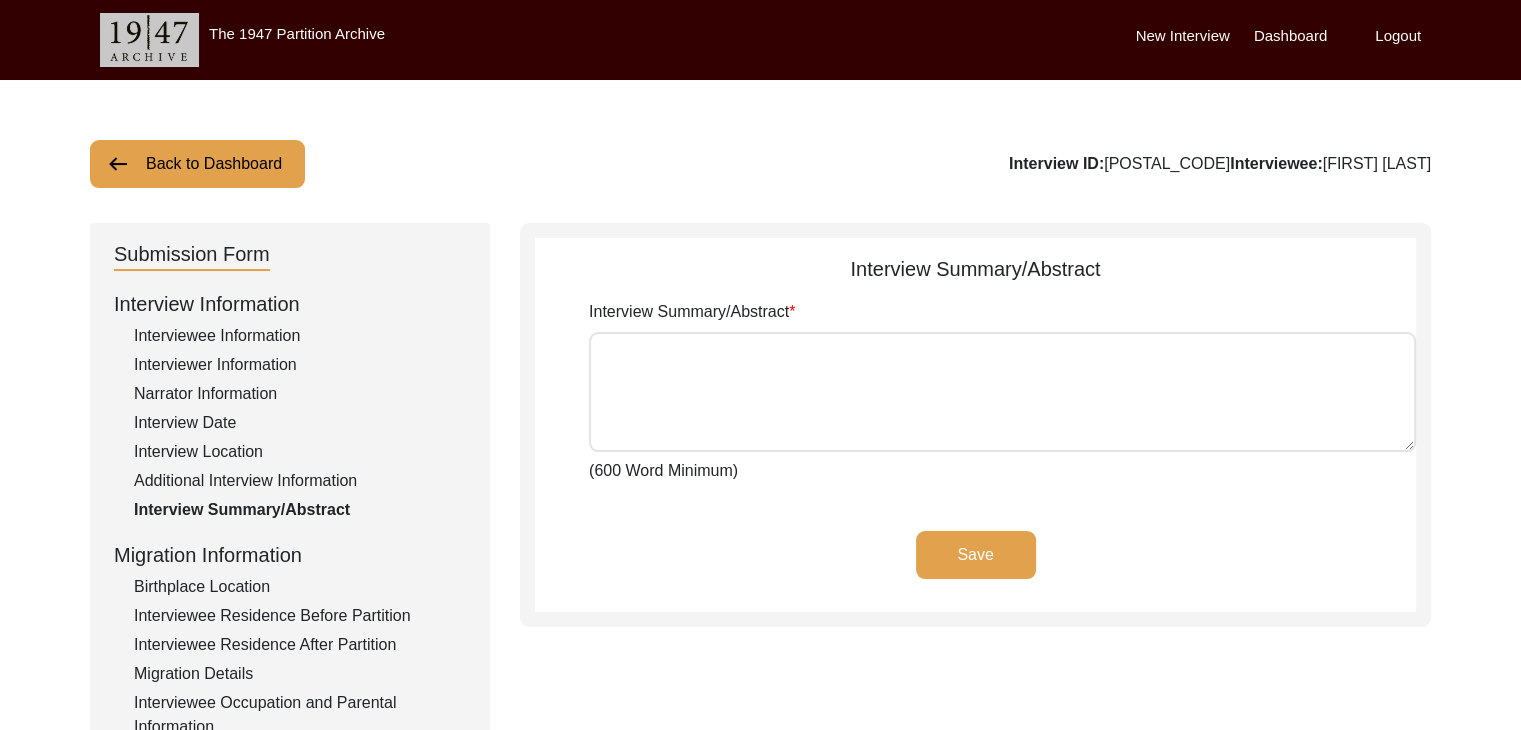 type on "Coming soon-- needs video translation/transcription to write summary." 